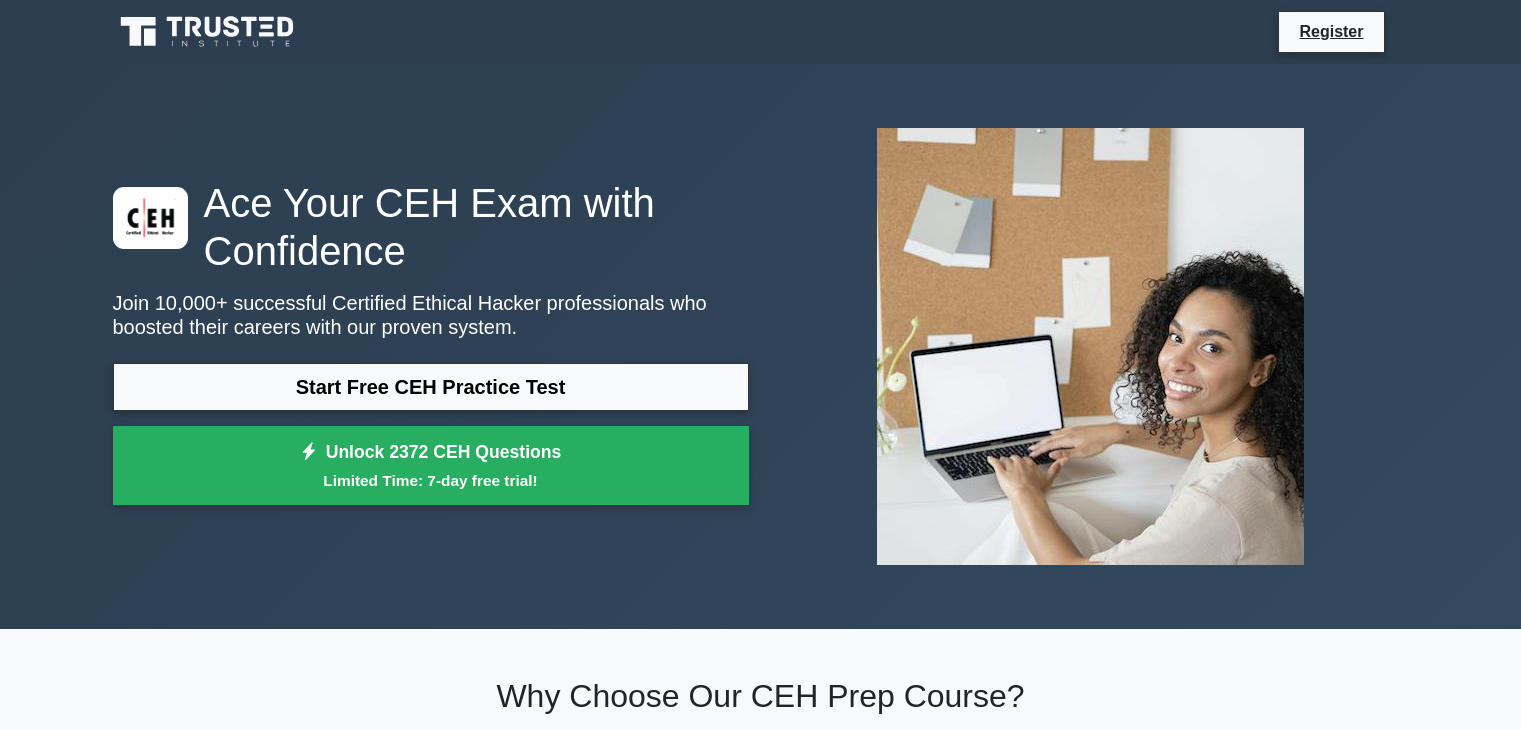 scroll, scrollTop: 0, scrollLeft: 0, axis: both 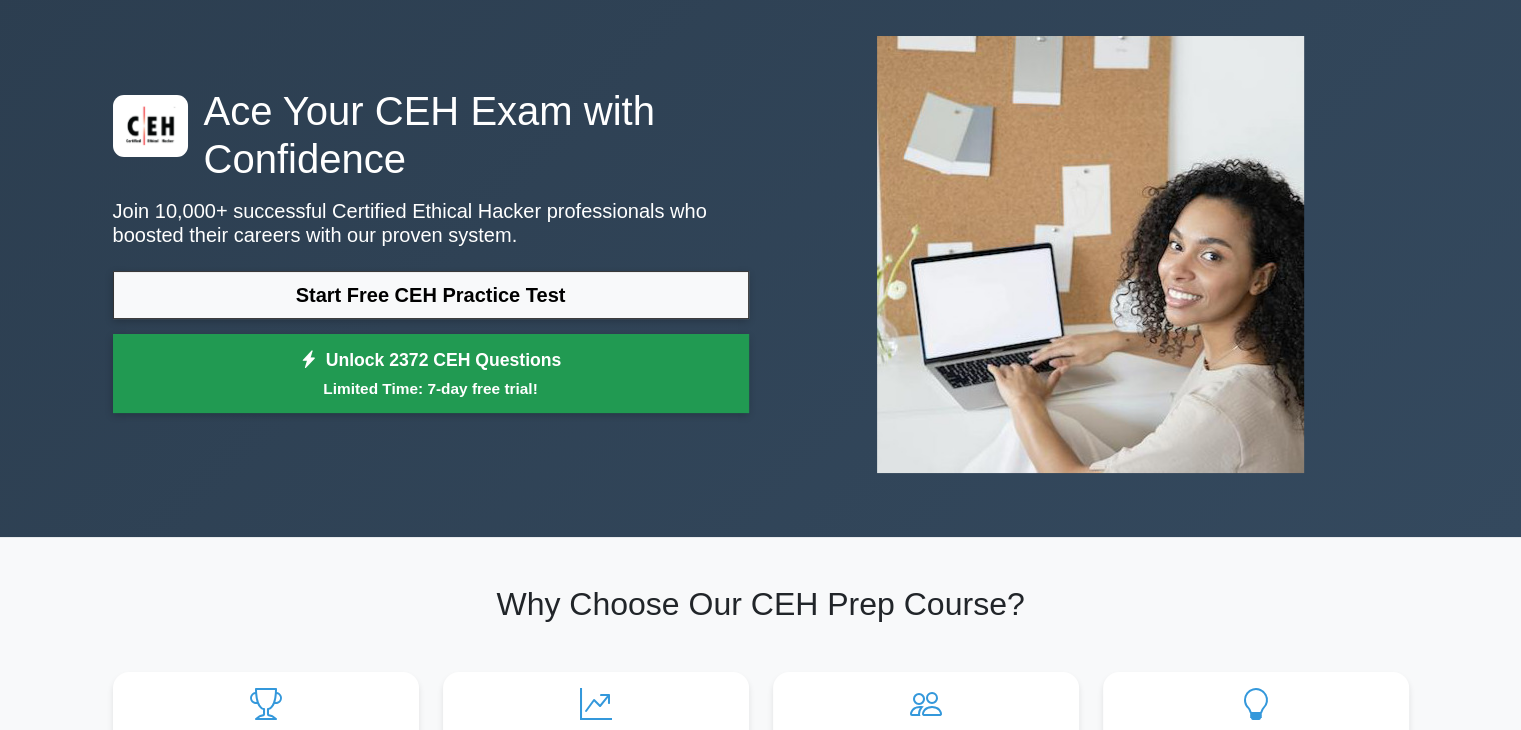 click on "Unlock 2372 CEH Questions
Limited Time: 7-day free trial!" at bounding box center (431, 374) 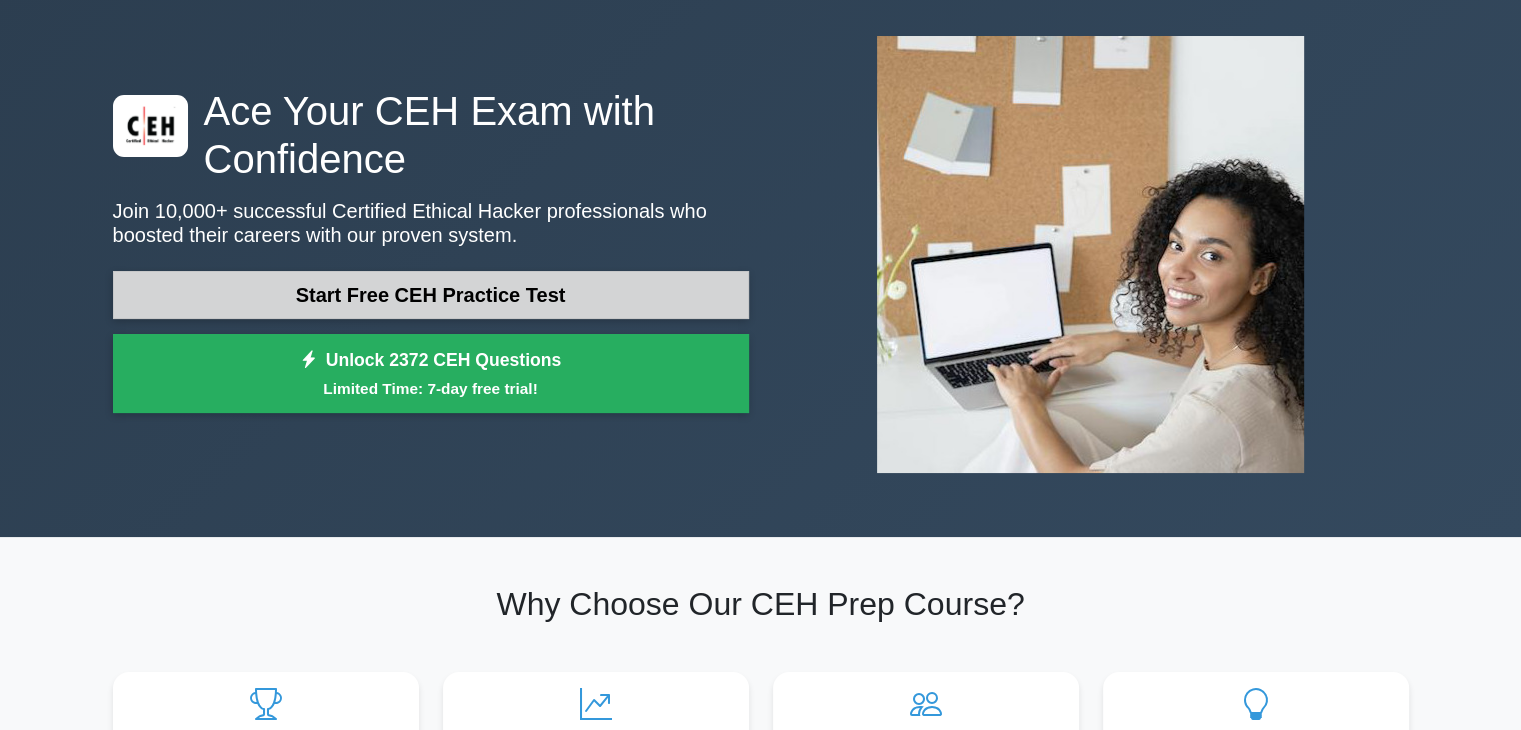 click on "Start Free CEH Practice Test" at bounding box center [431, 295] 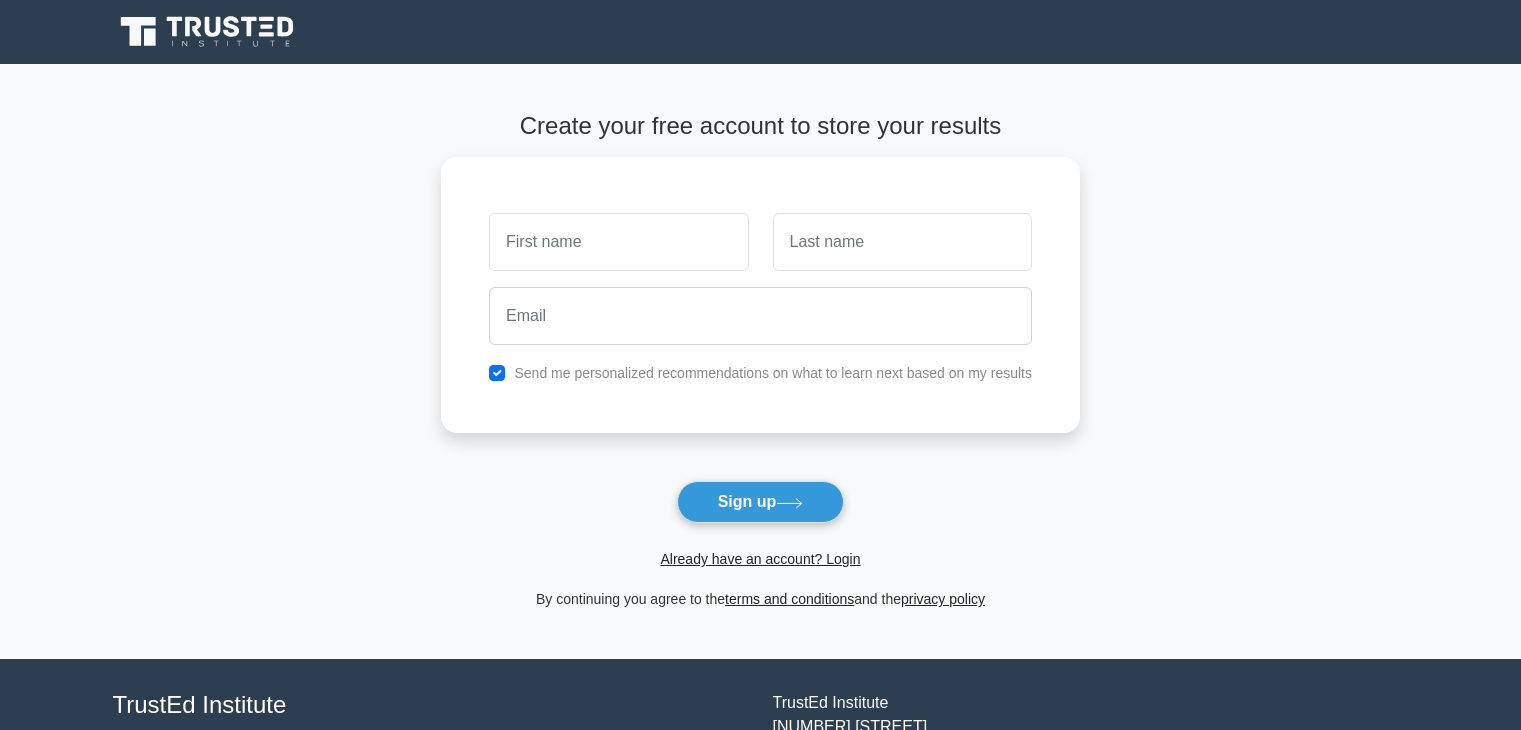 scroll, scrollTop: 0, scrollLeft: 0, axis: both 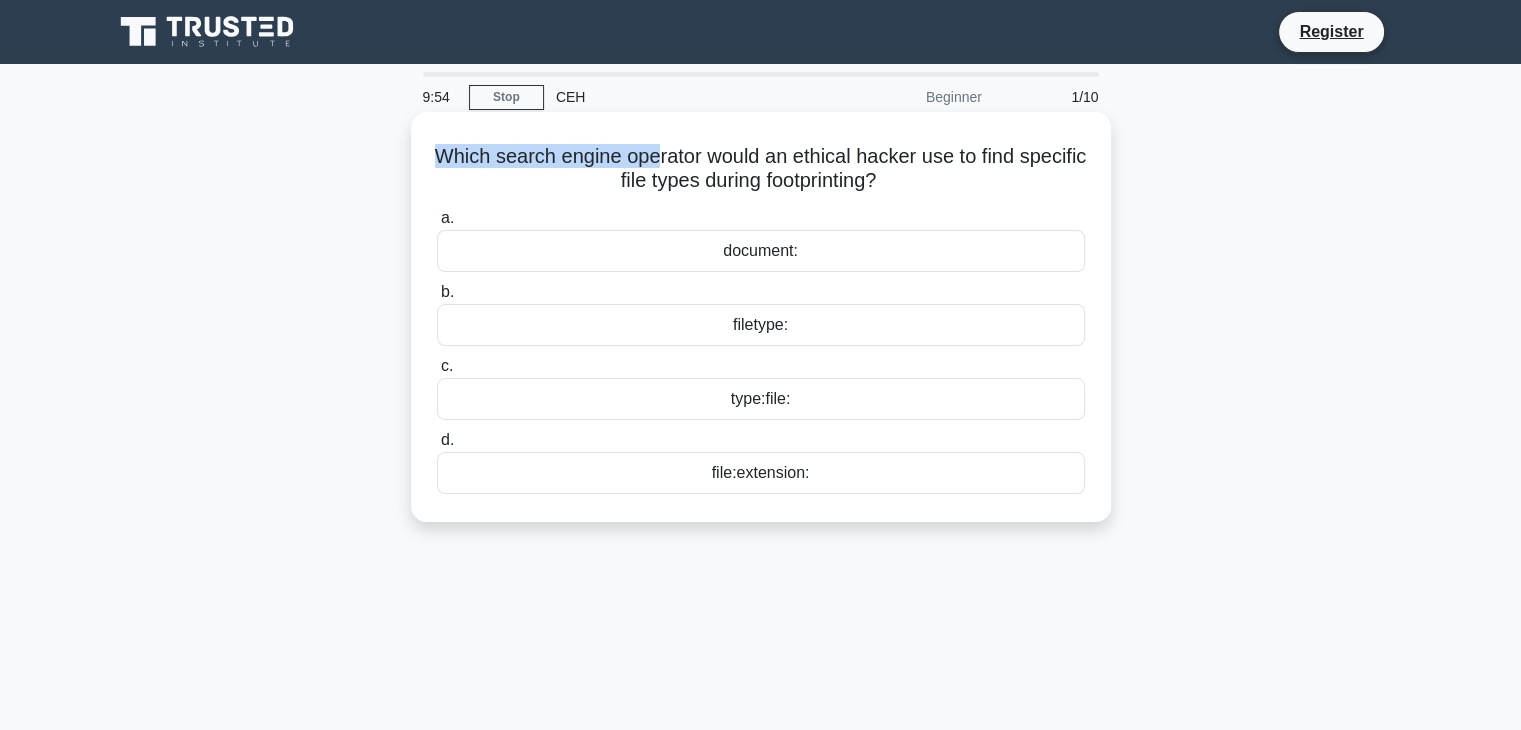 drag, startPoint x: 455, startPoint y: 151, endPoint x: 687, endPoint y: 160, distance: 232.1745 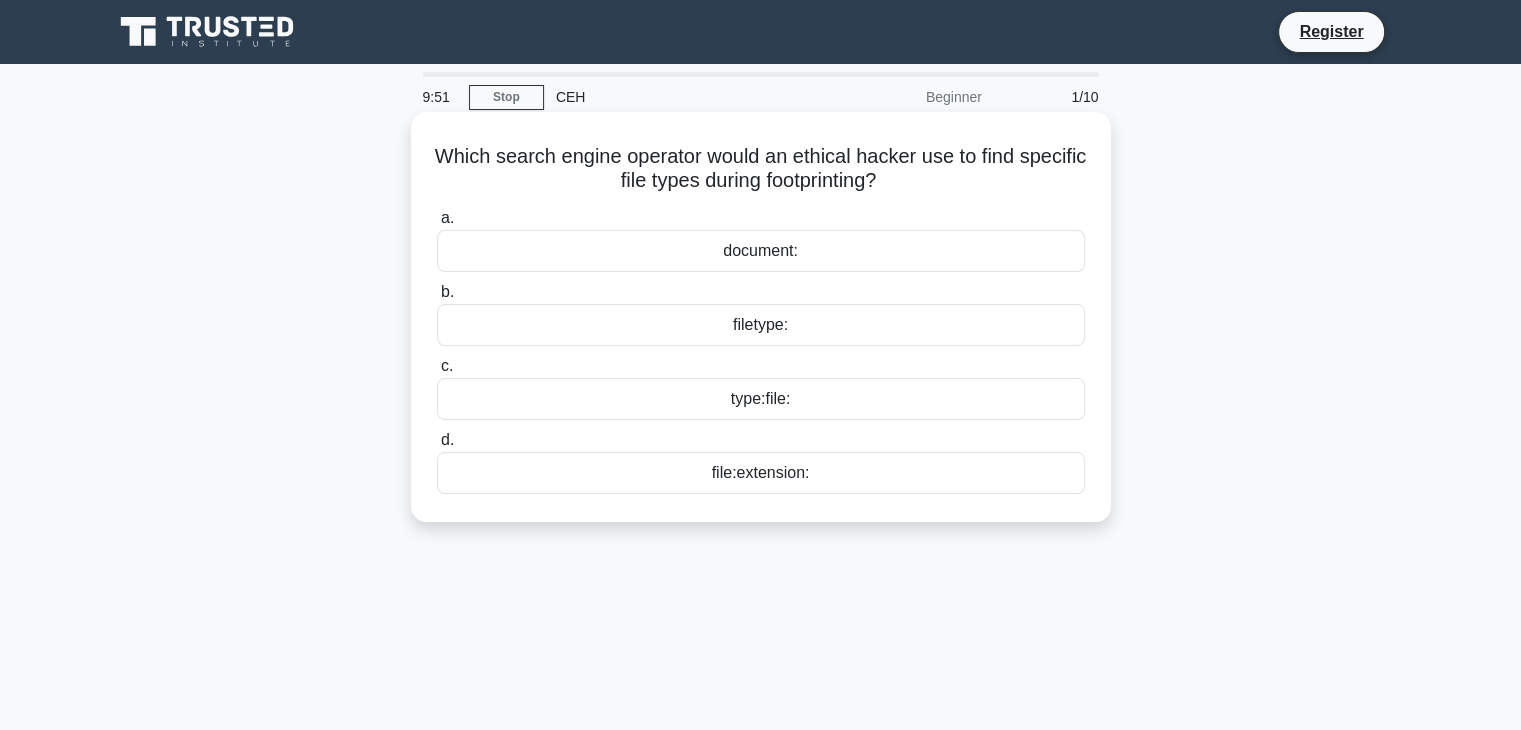 click on "document:" at bounding box center [761, 251] 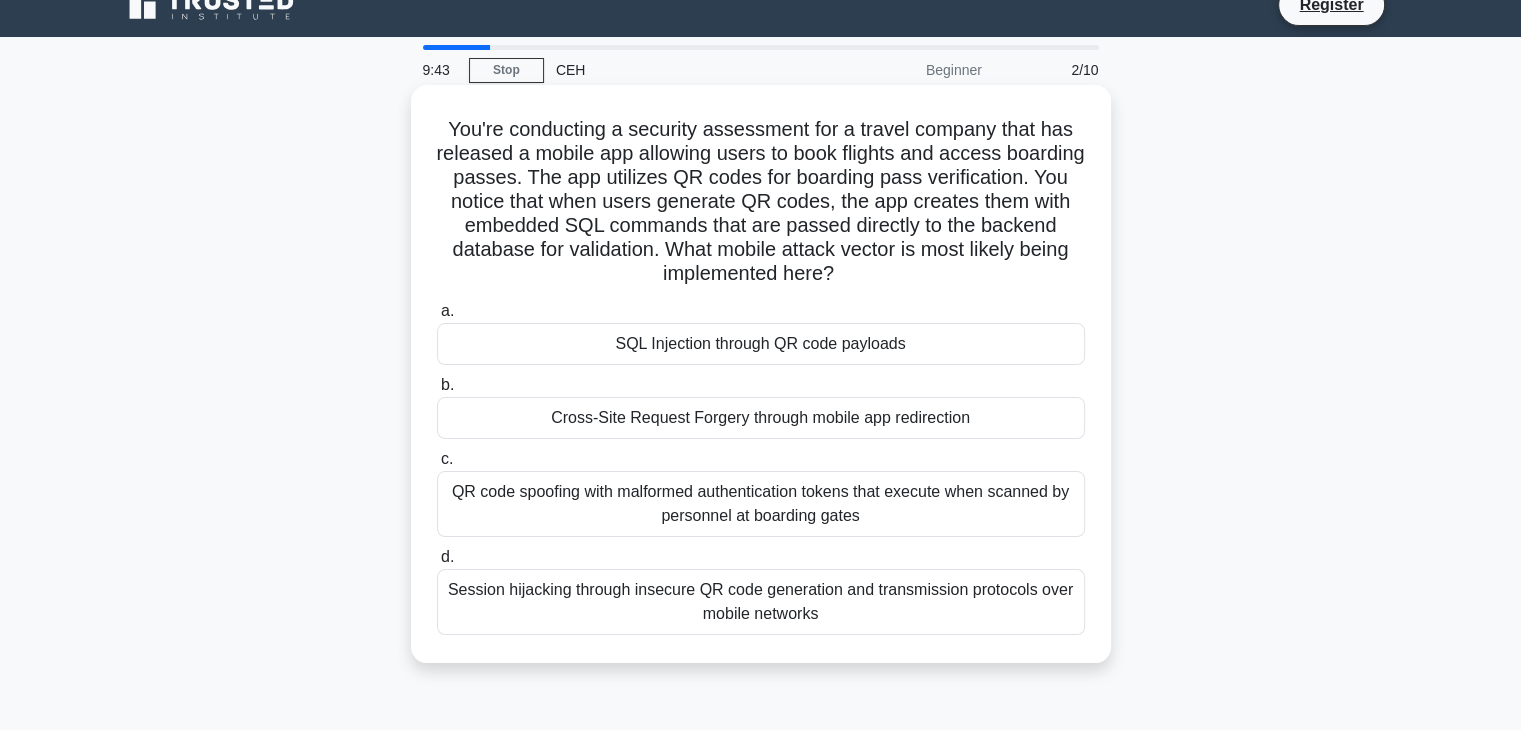 scroll, scrollTop: 0, scrollLeft: 0, axis: both 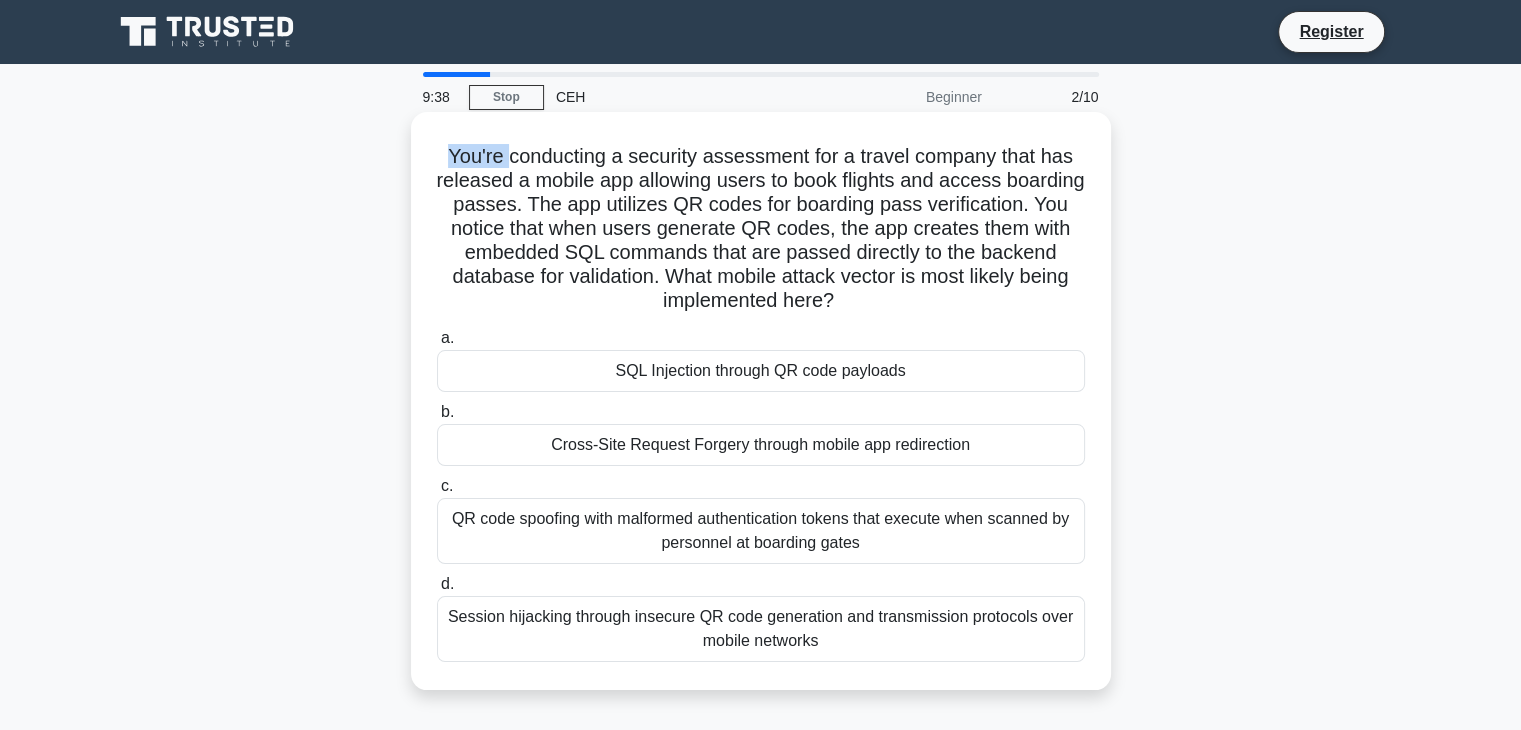 drag, startPoint x: 447, startPoint y: 151, endPoint x: 500, endPoint y: 151, distance: 53 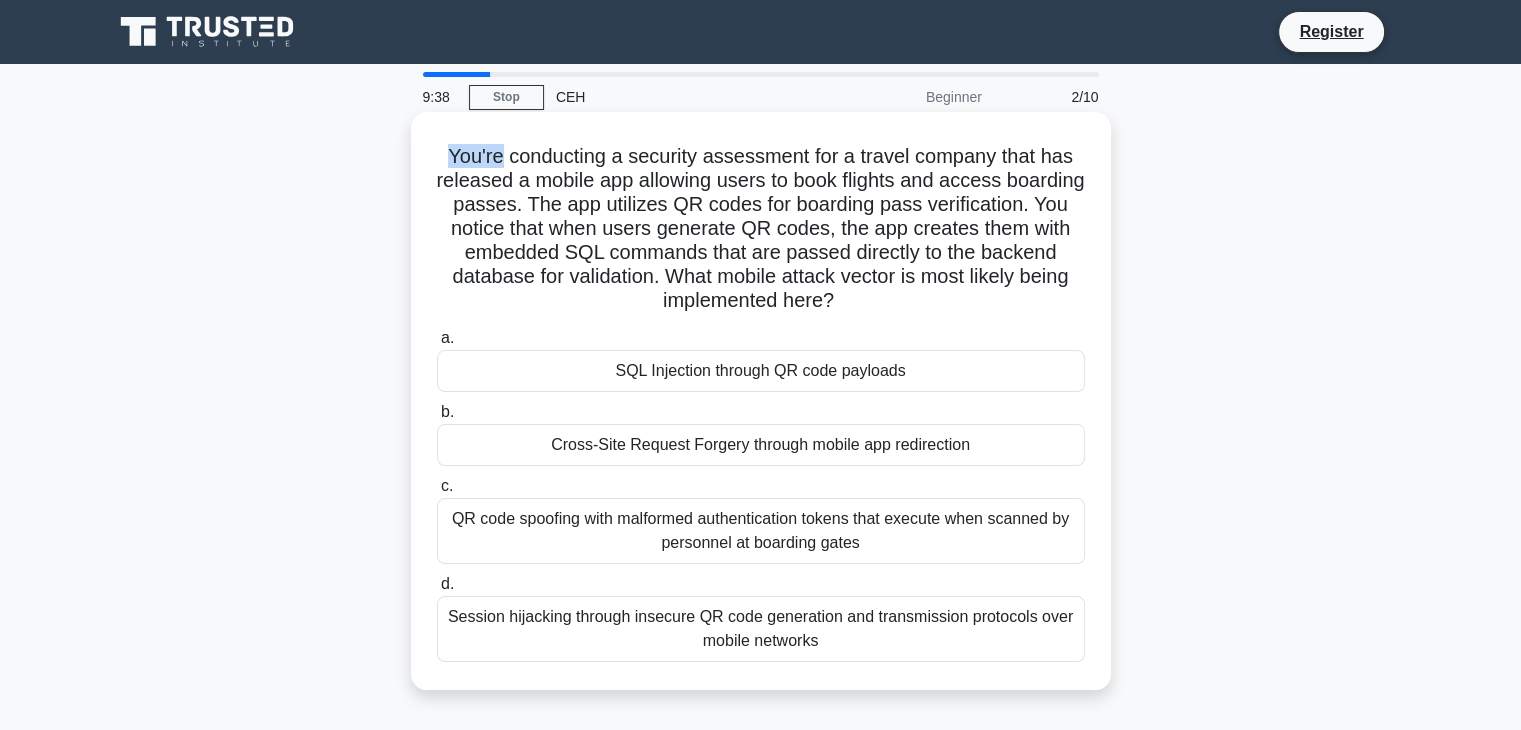 click on "You're conducting a security assessment for a travel company that has released a mobile app allowing users to book flights and access boarding passes. The app utilizes QR codes for boarding pass verification. You notice that when users generate QR codes, the app creates them with embedded SQL commands that are passed directly to the backend database for validation. What mobile attack vector is most likely being implemented here?
.spinner_0XTQ{transform-origin:center;animation:spinner_y6GP .75s linear infinite}@keyframes spinner_y6GP{100%{transform:rotate(360deg)}}" at bounding box center [761, 229] 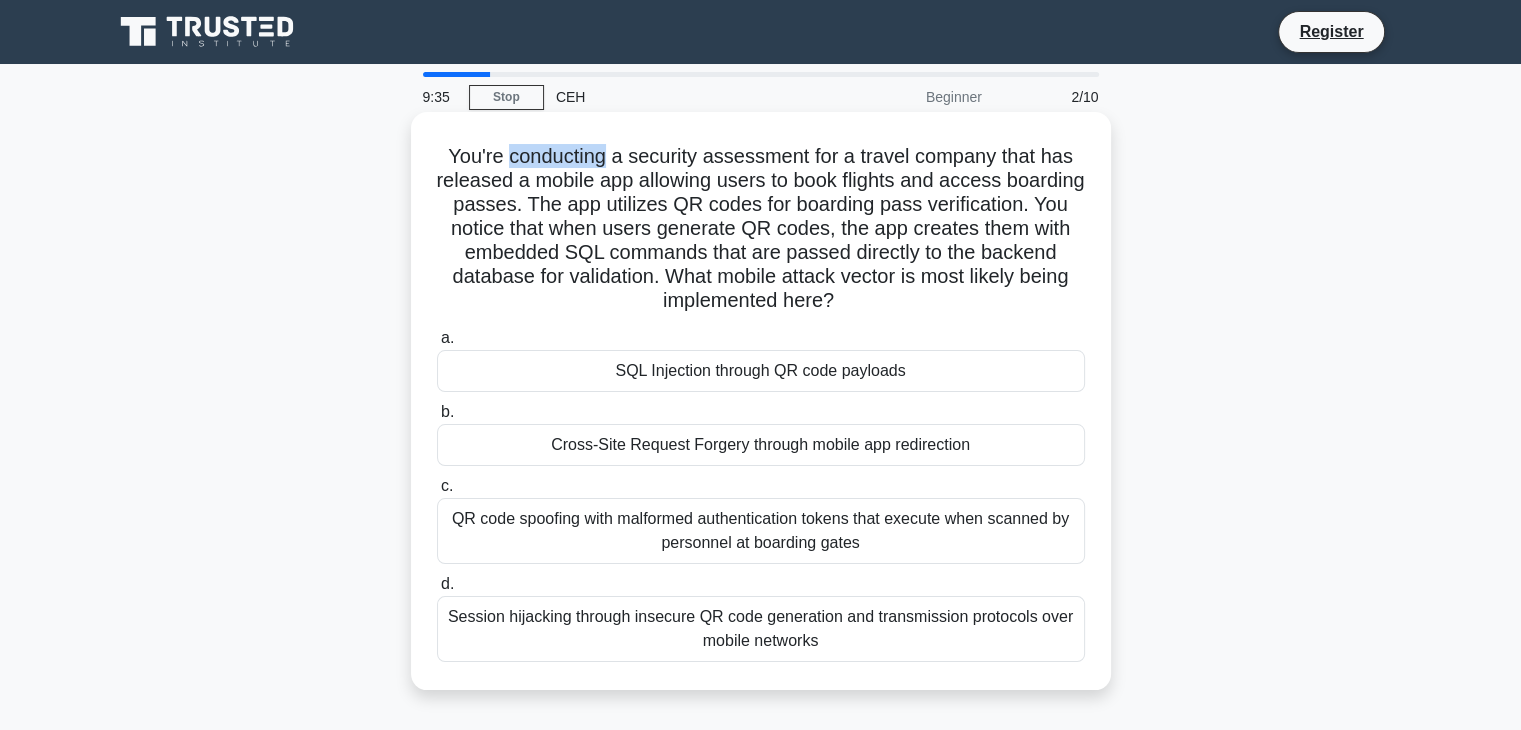 drag, startPoint x: 508, startPoint y: 154, endPoint x: 600, endPoint y: 151, distance: 92.0489 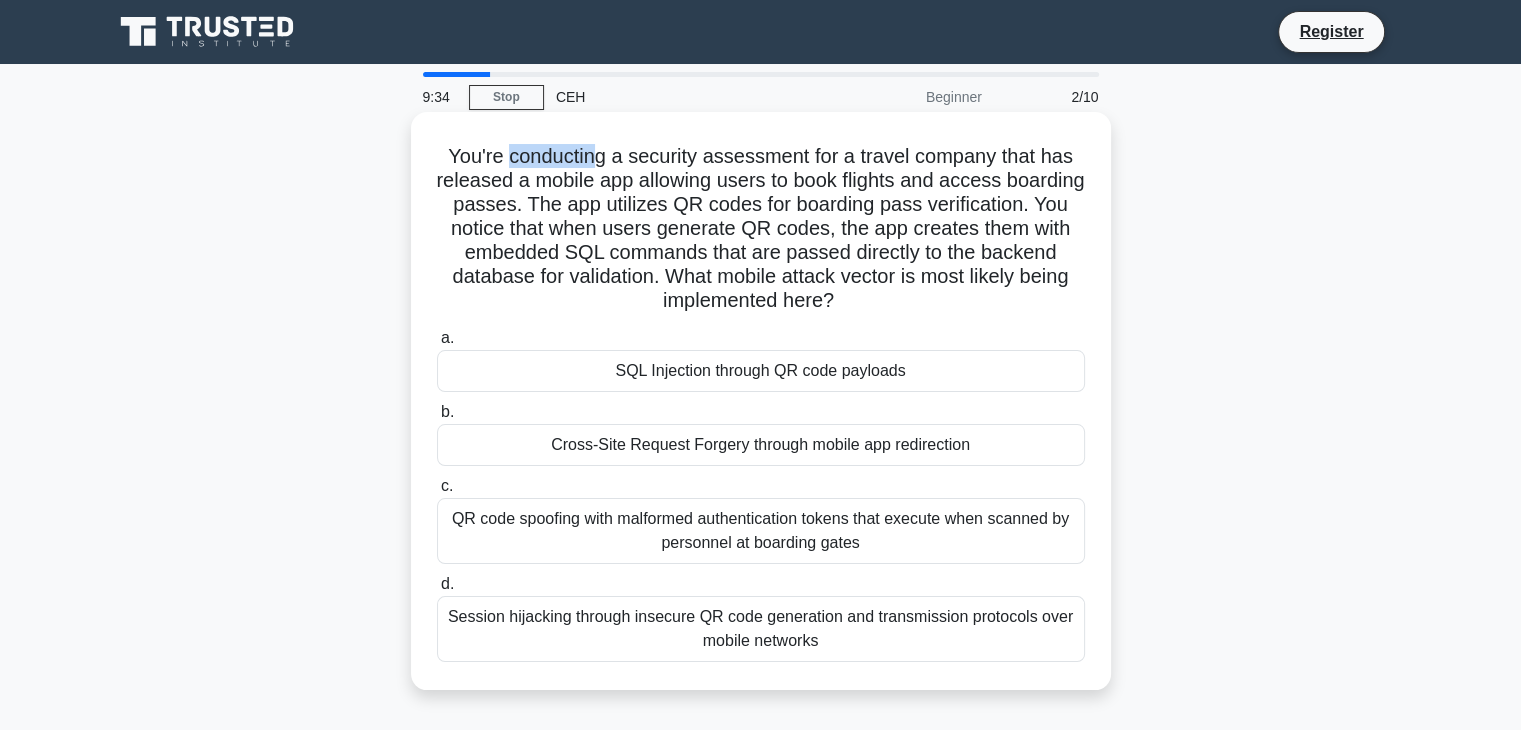click on "You're conducting a security assessment for a travel company that has released a mobile app allowing users to book flights and access boarding passes. The app utilizes QR codes for boarding pass verification. You notice that when users generate QR codes, the app creates them with embedded SQL commands that are passed directly to the backend database for validation. What mobile attack vector is most likely being implemented here?
.spinner_0XTQ{transform-origin:center;animation:spinner_y6GP .75s linear infinite}@keyframes spinner_y6GP{100%{transform:rotate(360deg)}}" at bounding box center (761, 229) 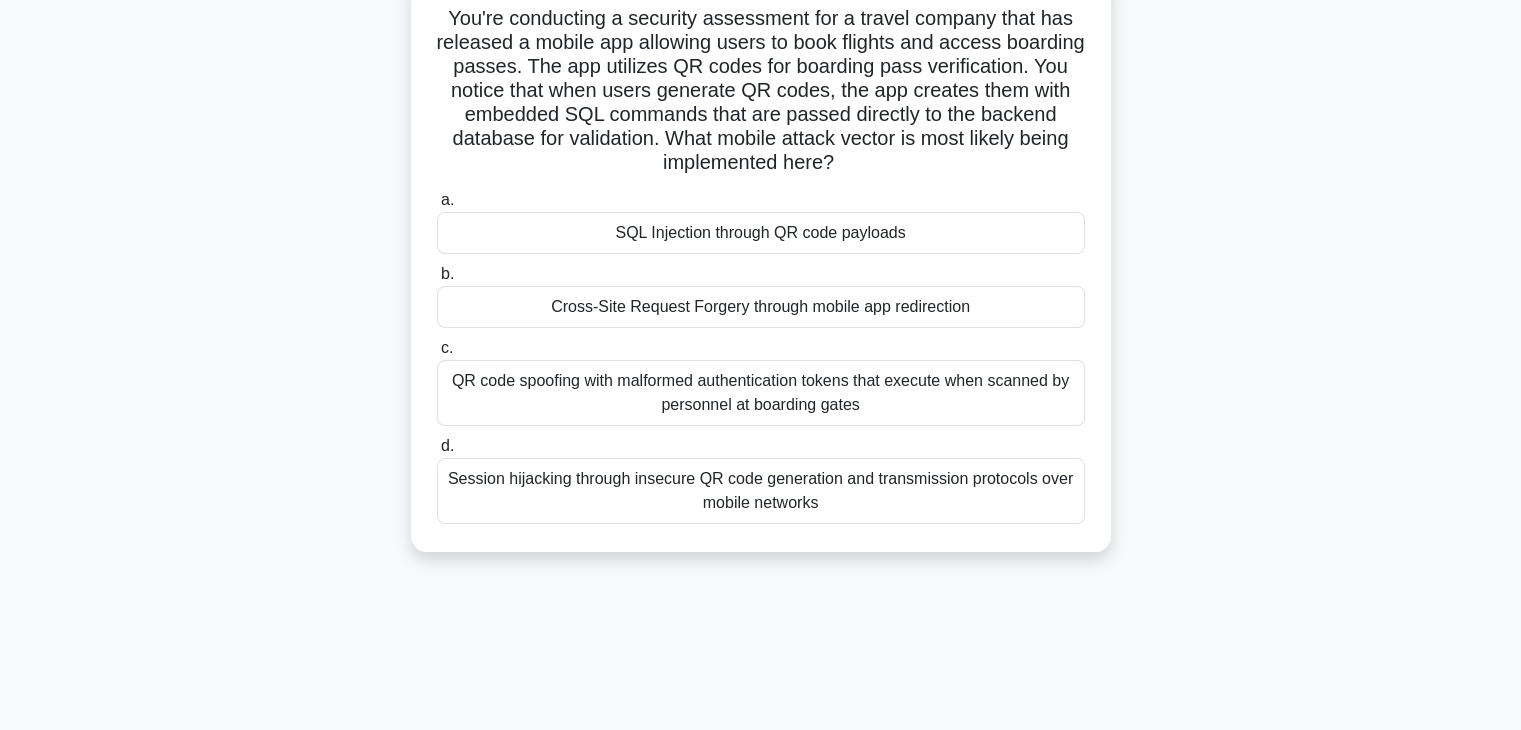 scroll, scrollTop: 215, scrollLeft: 0, axis: vertical 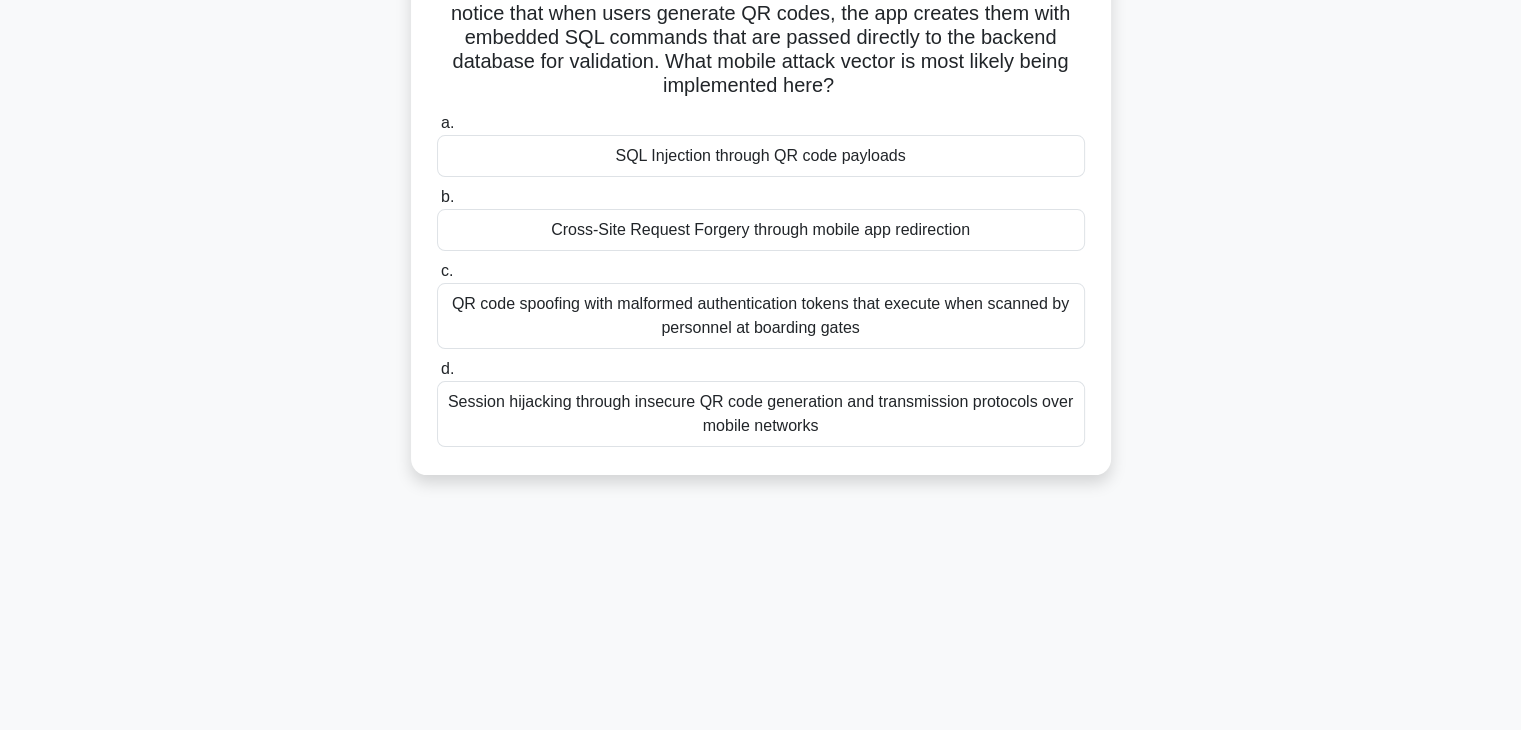 click on "QR code spoofing with malformed authentication tokens that execute when scanned by personnel at boarding gates" at bounding box center (761, 316) 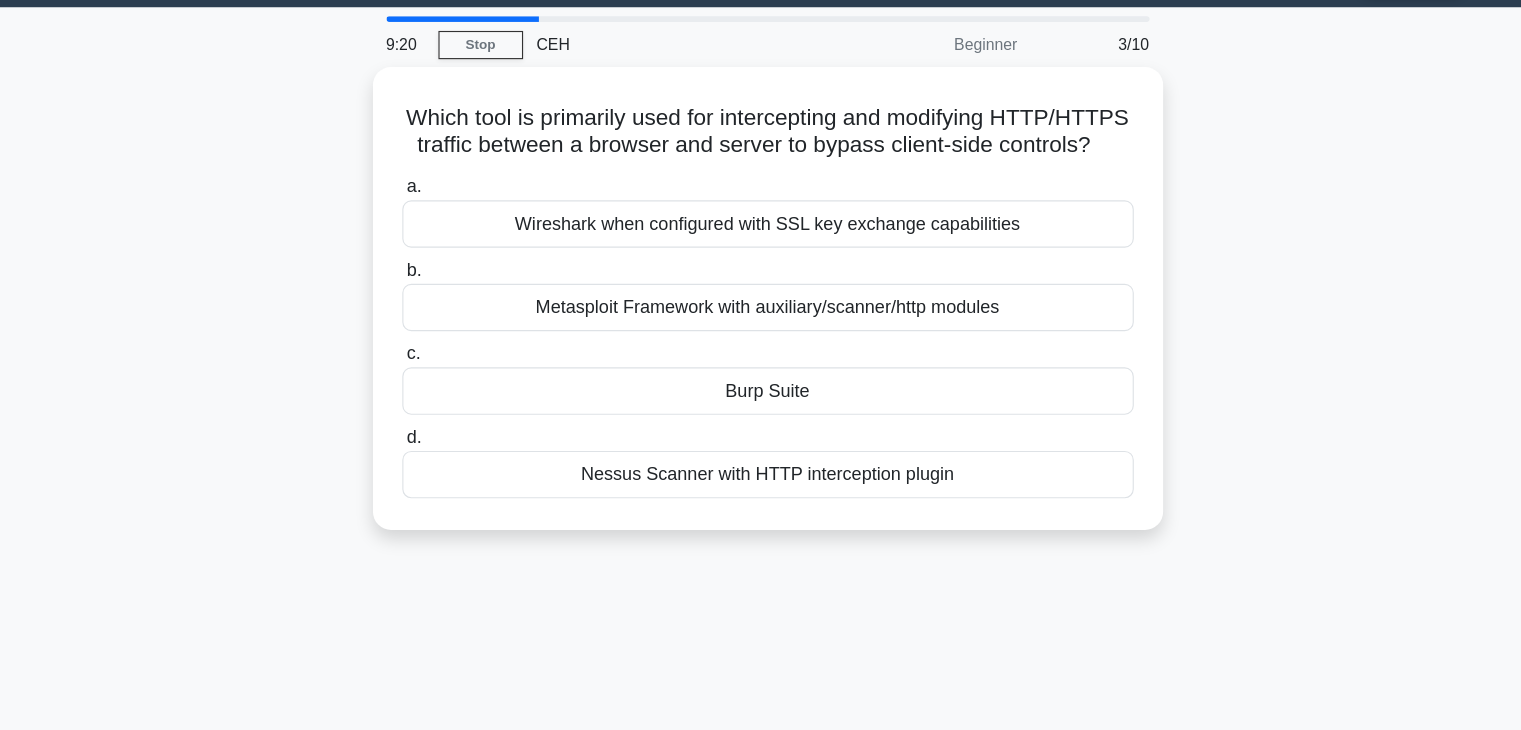 scroll, scrollTop: 0, scrollLeft: 0, axis: both 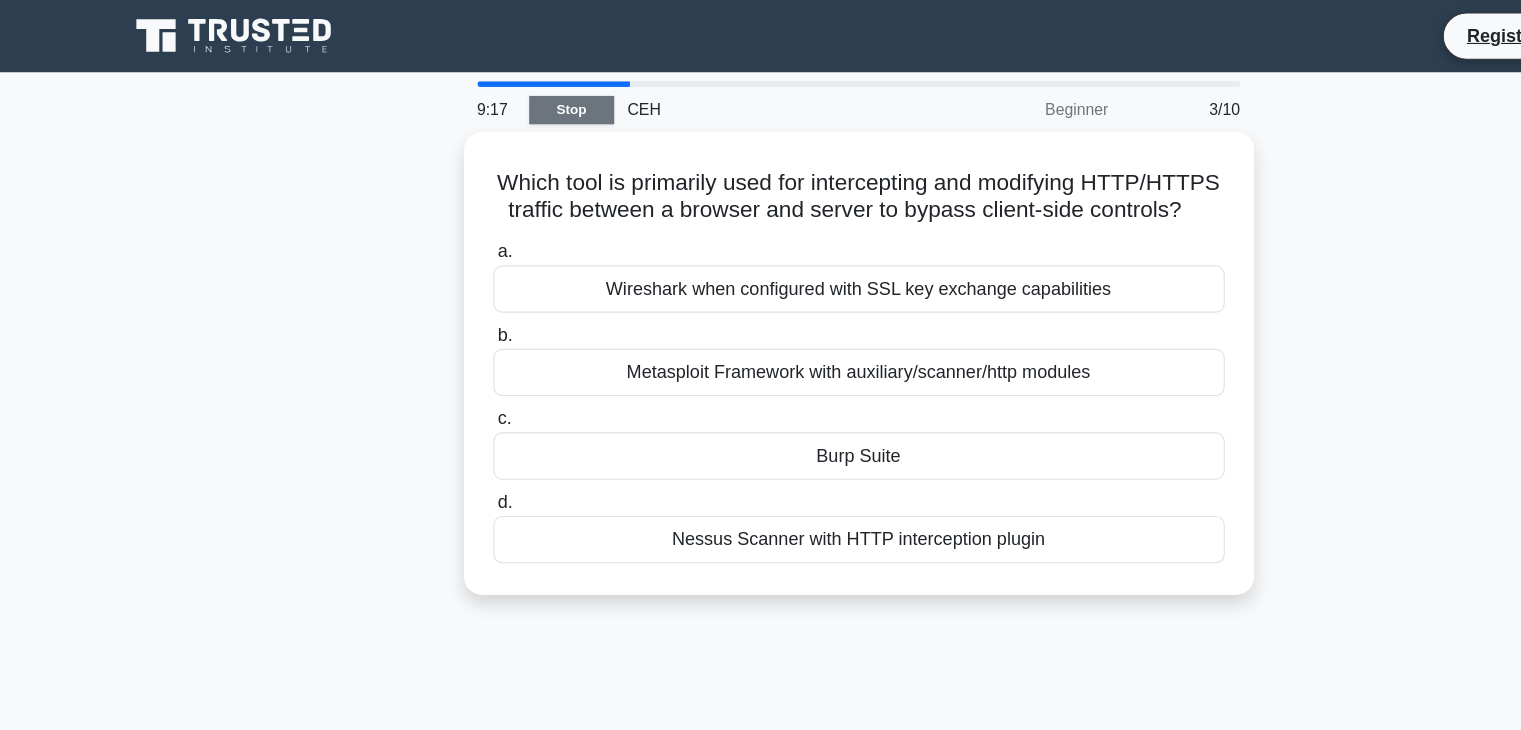click on "Stop" at bounding box center [506, 97] 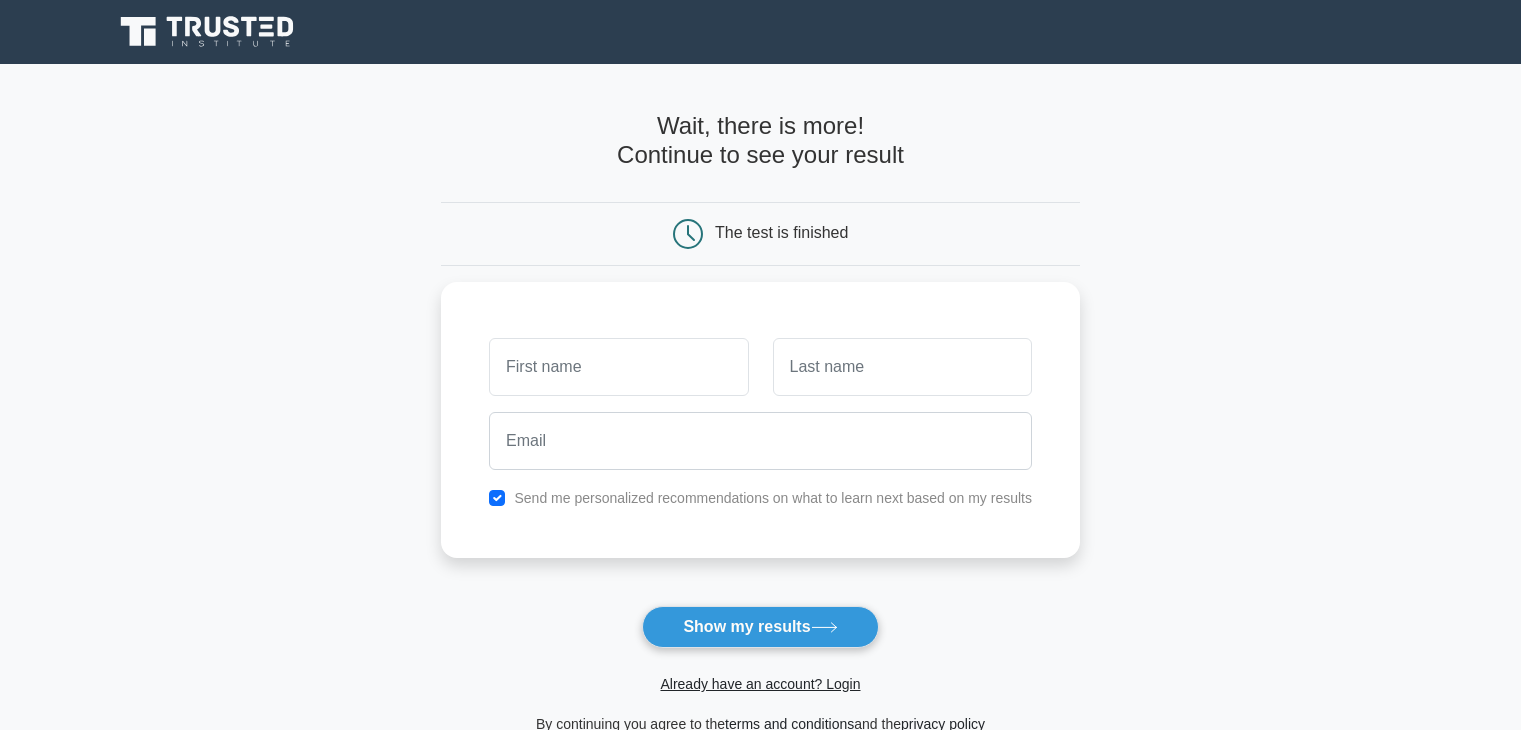 scroll, scrollTop: 0, scrollLeft: 0, axis: both 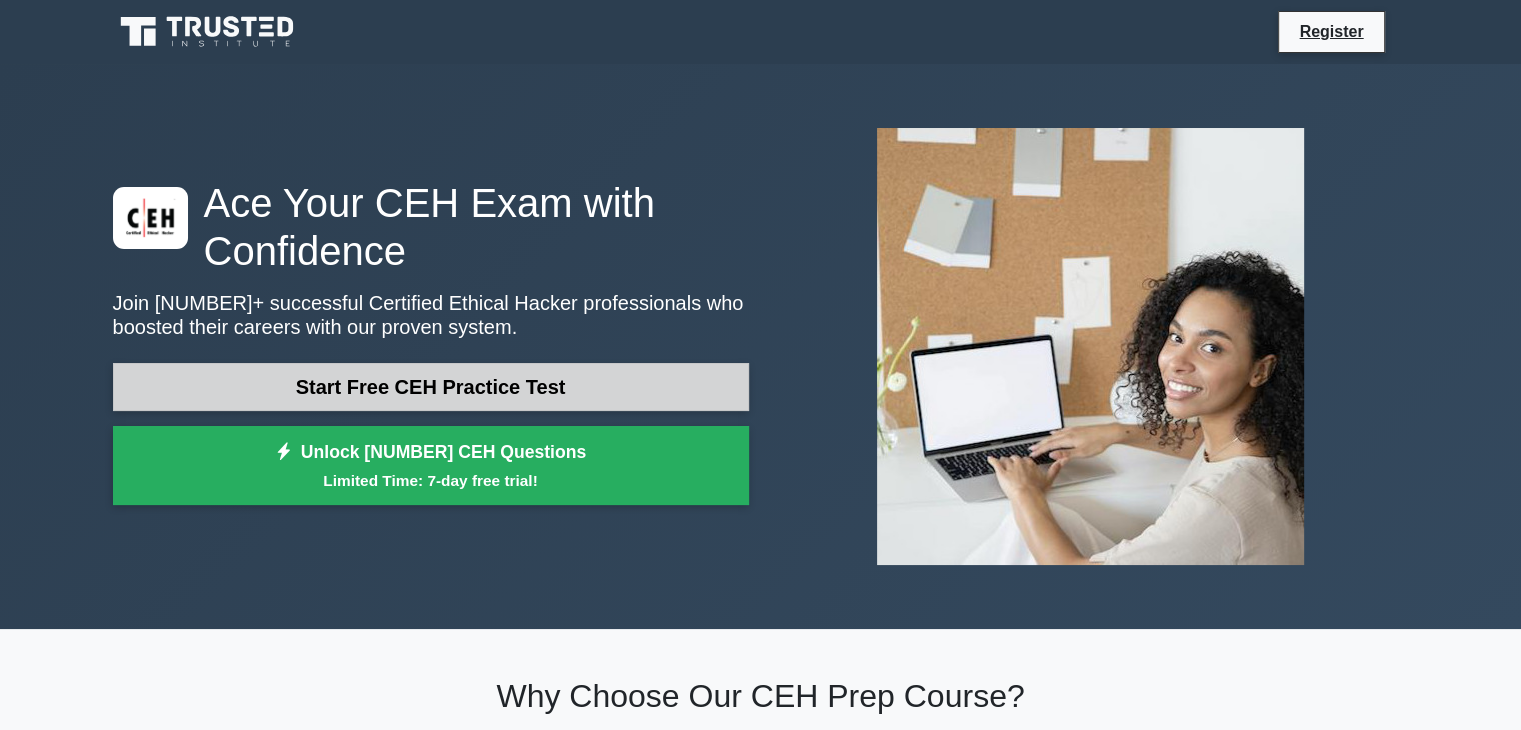 click on "Start Free CEH Practice Test" at bounding box center [431, 387] 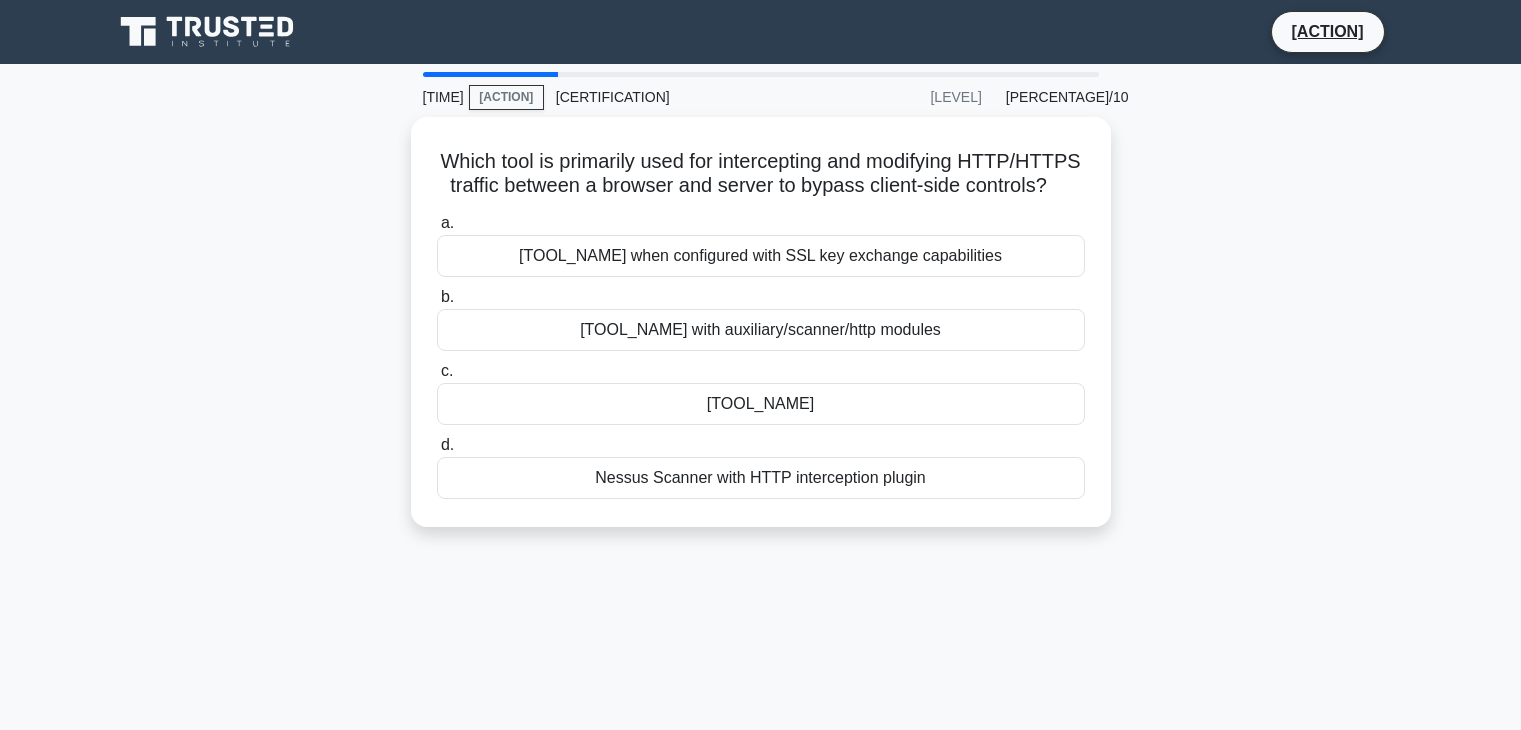 scroll, scrollTop: 0, scrollLeft: 0, axis: both 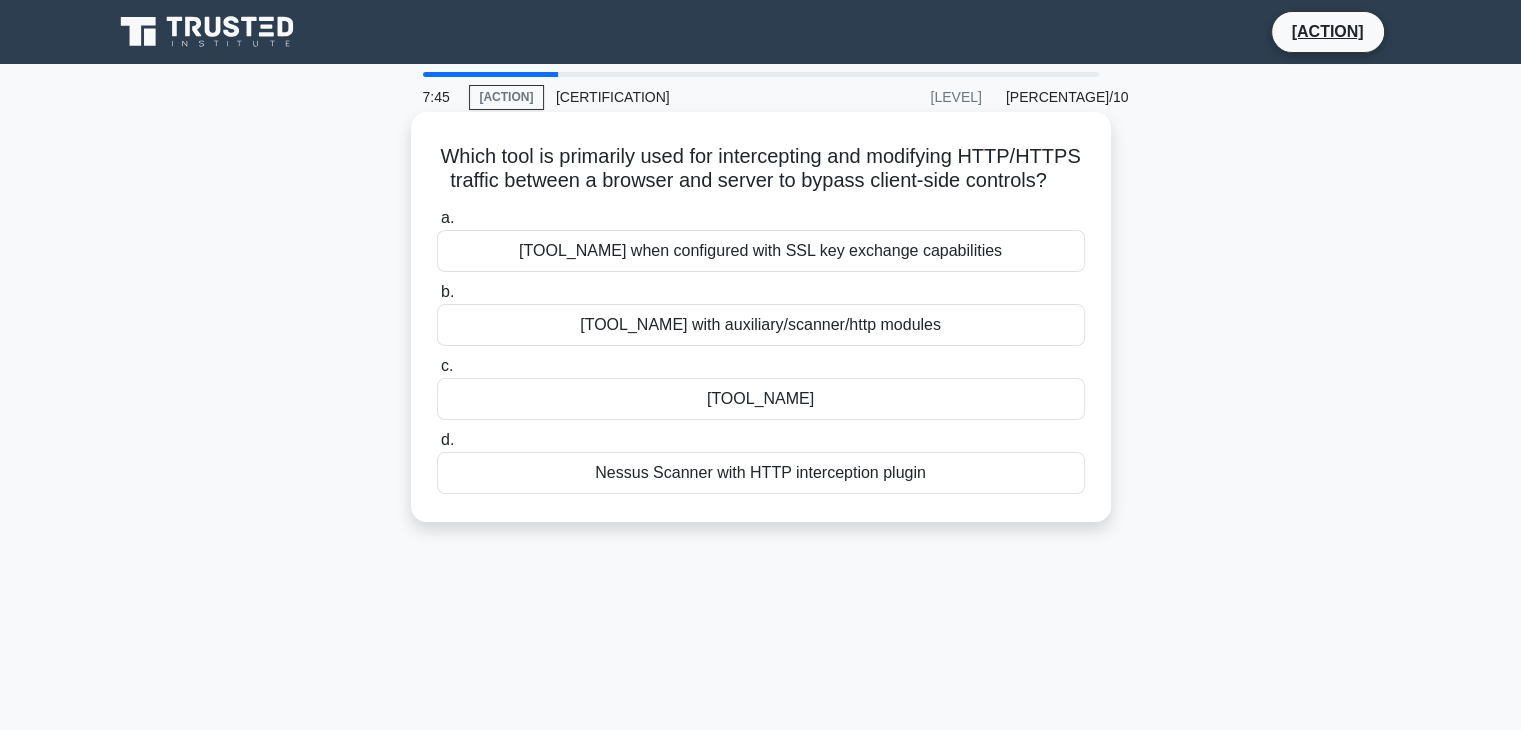 click on "[TOOL_NAME]" at bounding box center (761, 399) 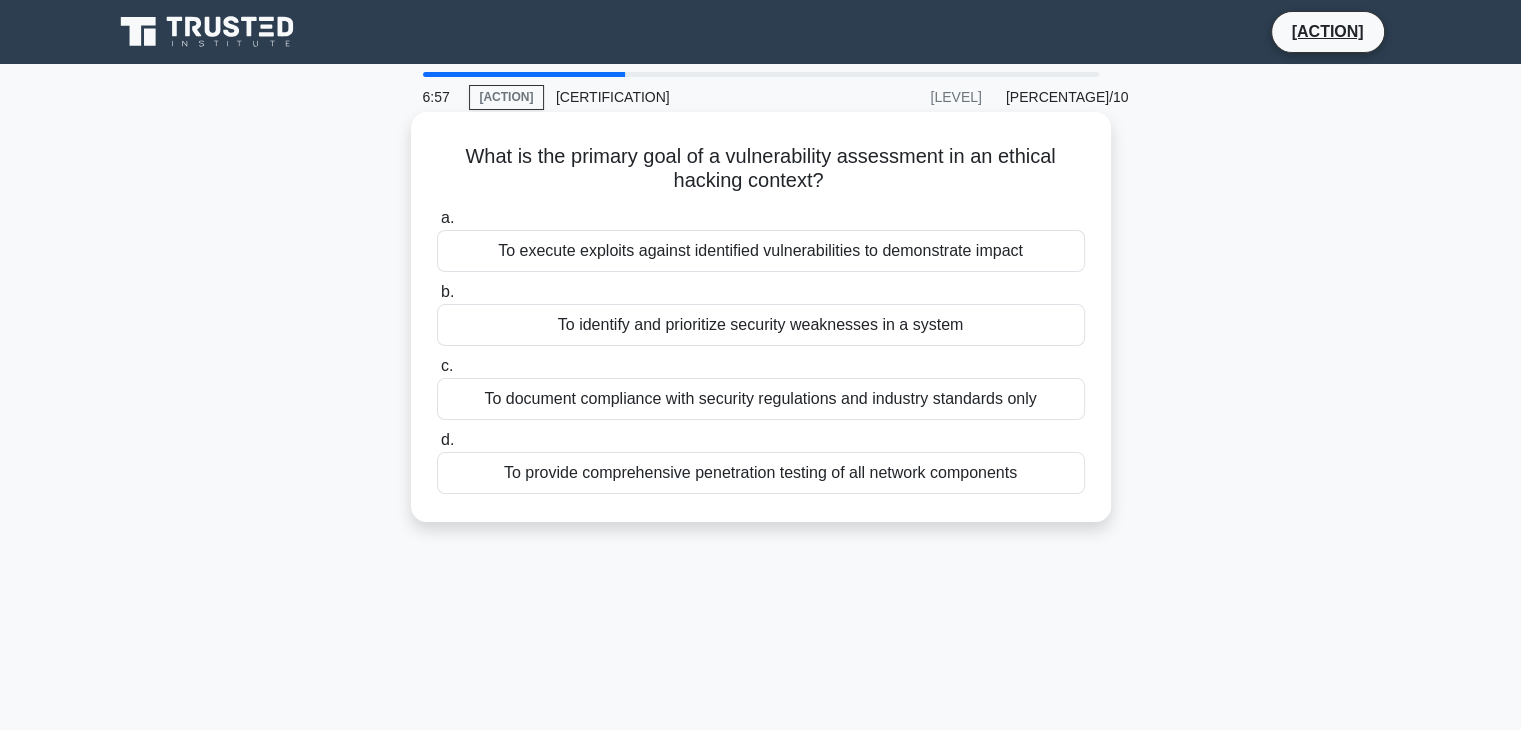 click on "To identify and prioritize security weaknesses in a system" at bounding box center [761, 325] 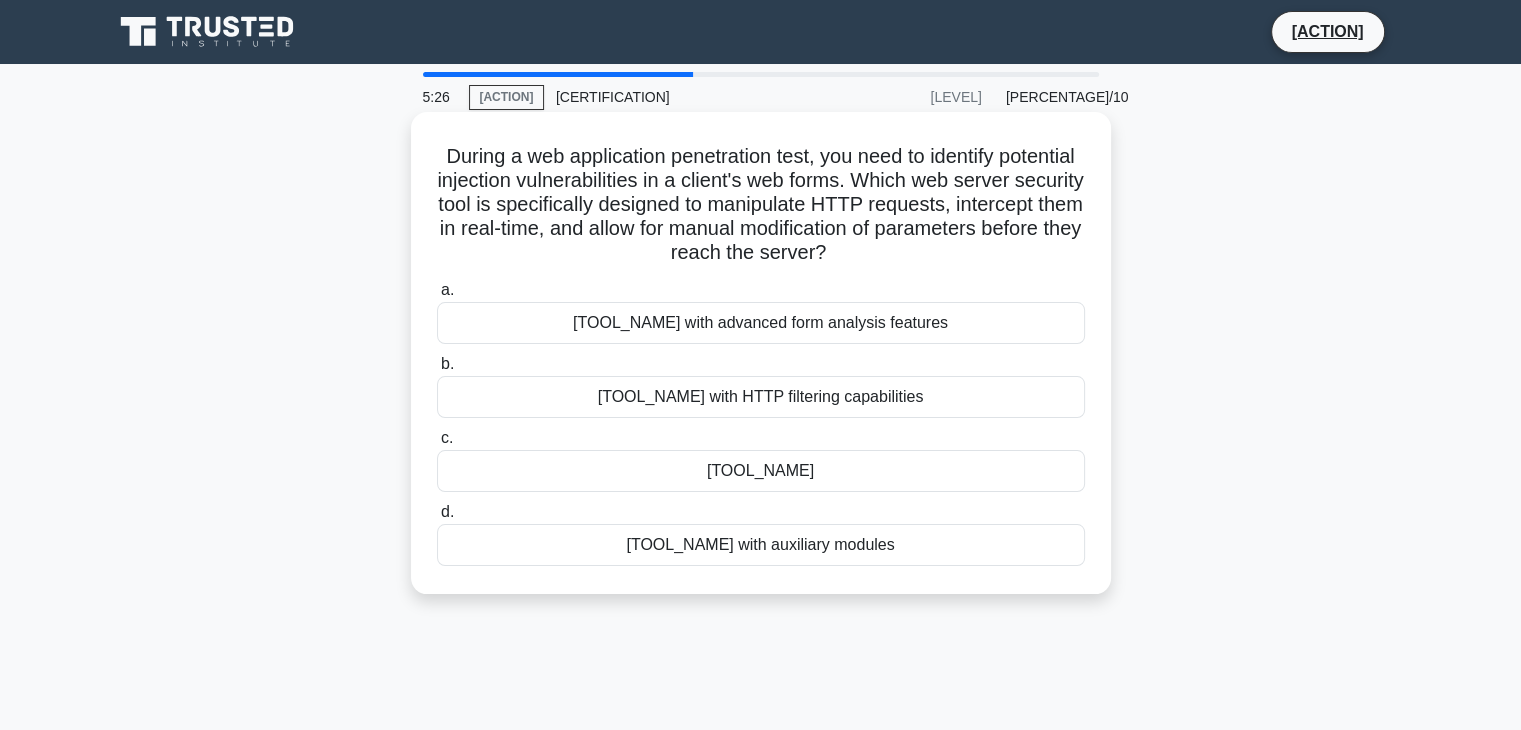 click on "Metasploit Framework with auxiliary modules" at bounding box center (761, 545) 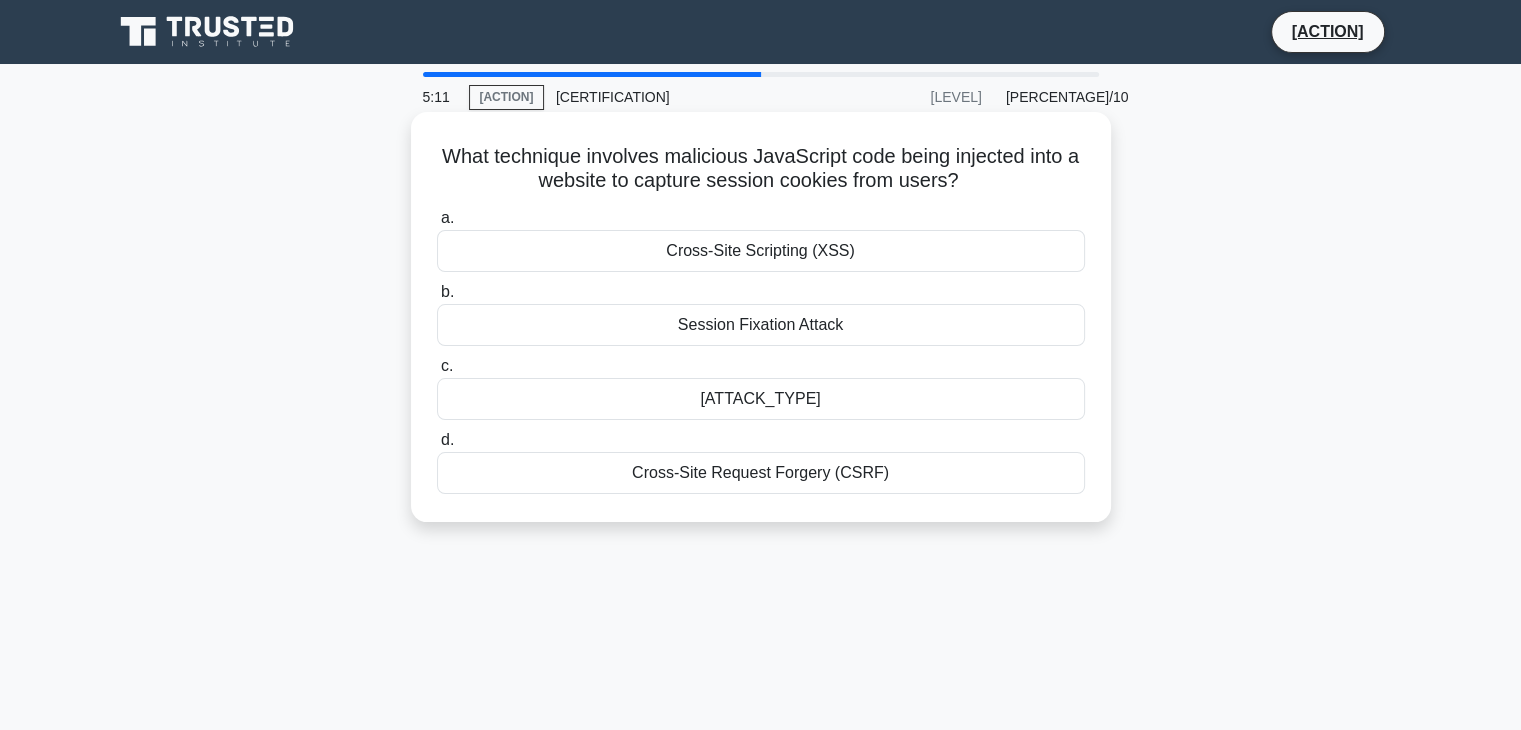 click on "Cross-Site Request Forgery (CSRF)" at bounding box center [761, 473] 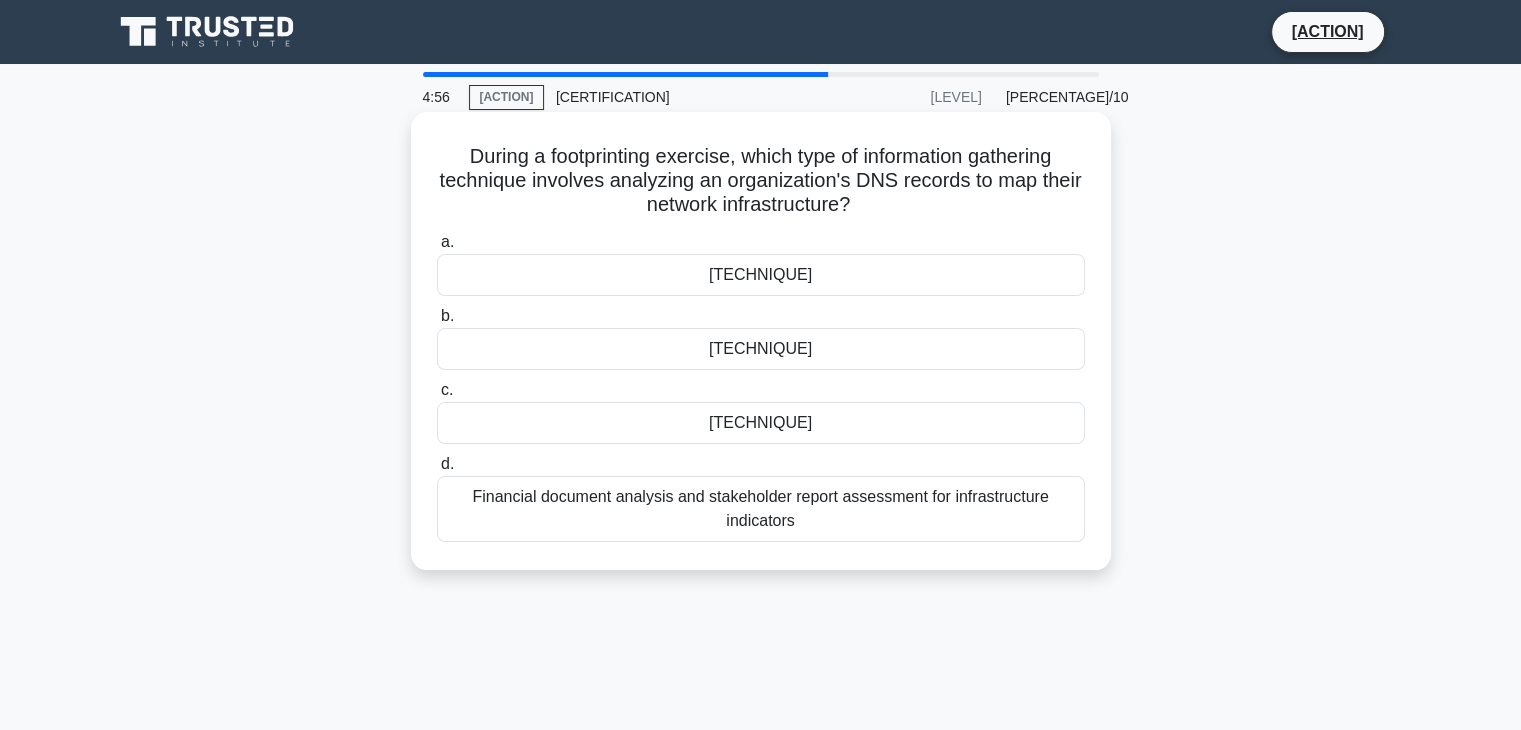 click on "DNS enumeration" at bounding box center [761, 349] 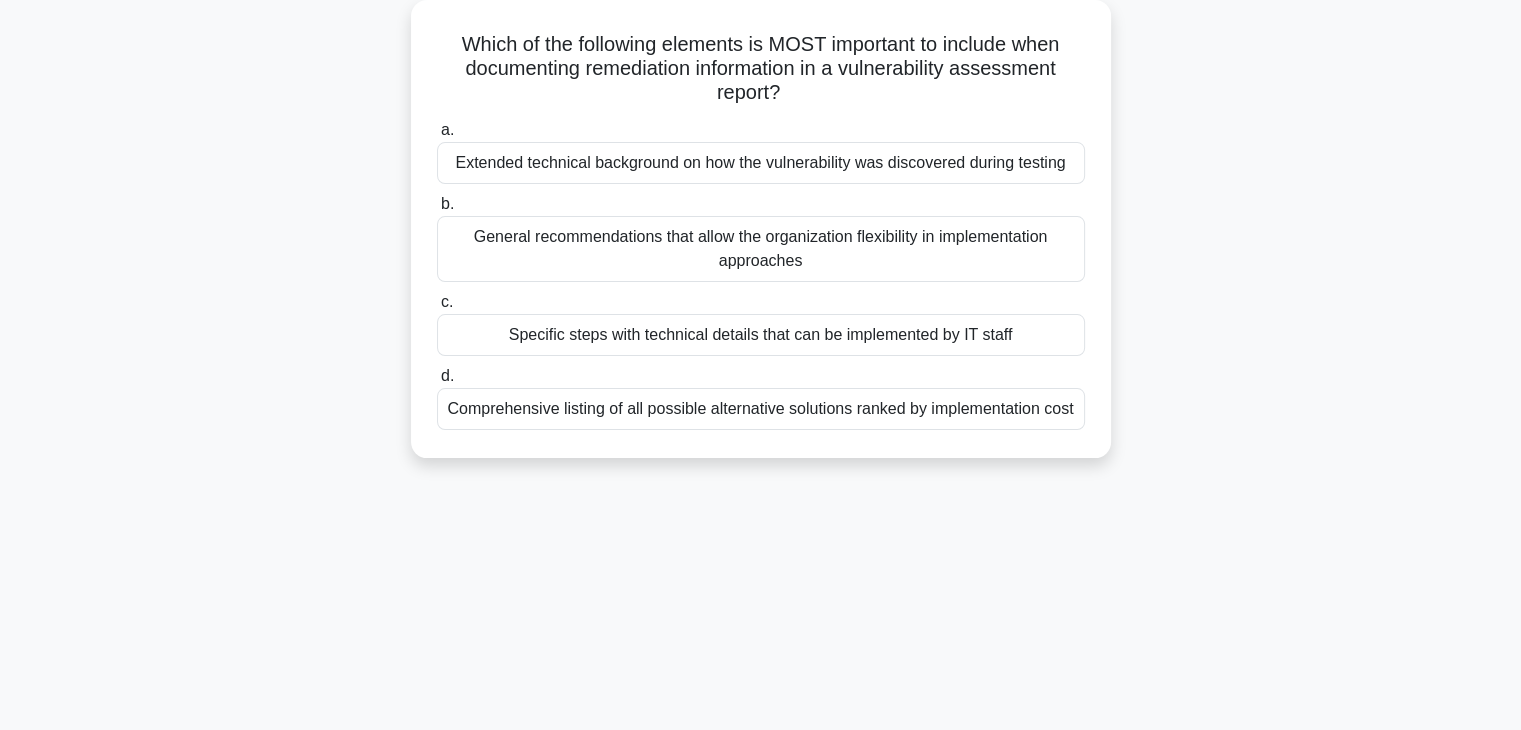 scroll, scrollTop: 114, scrollLeft: 0, axis: vertical 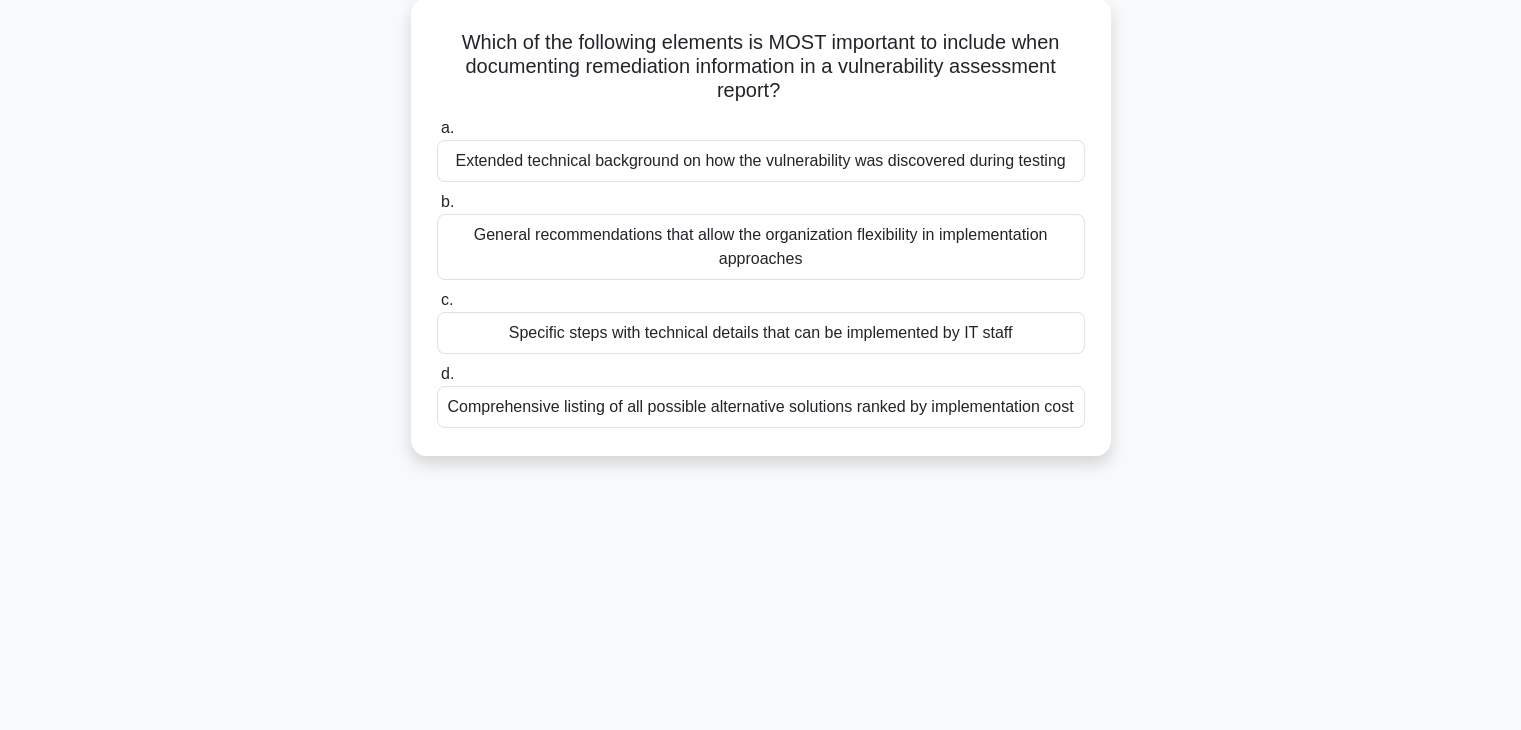 click on "Comprehensive listing of all possible alternative solutions ranked by implementation cost" at bounding box center [761, 407] 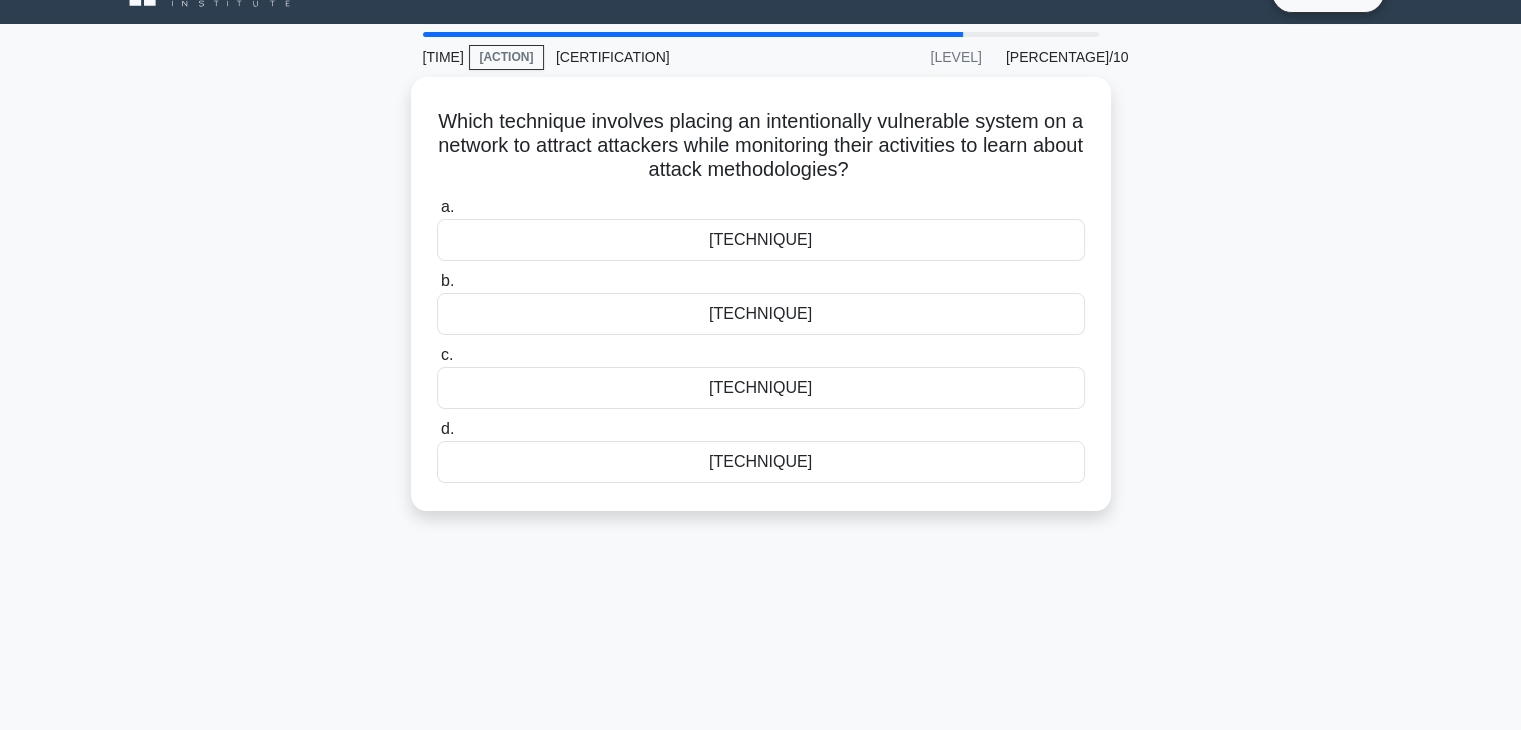 scroll, scrollTop: 0, scrollLeft: 0, axis: both 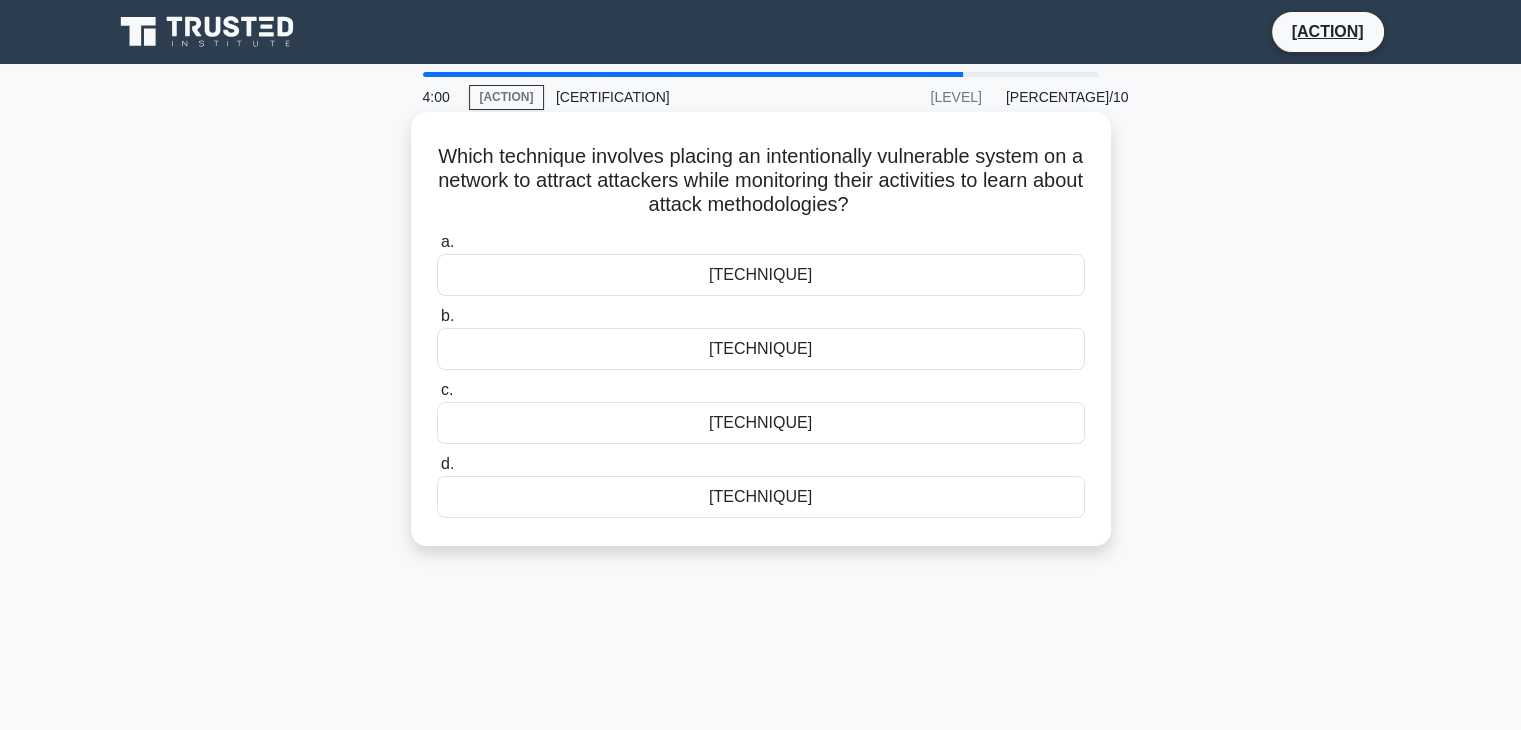 click on "Vulnerability scanning in passive mode" at bounding box center [761, 497] 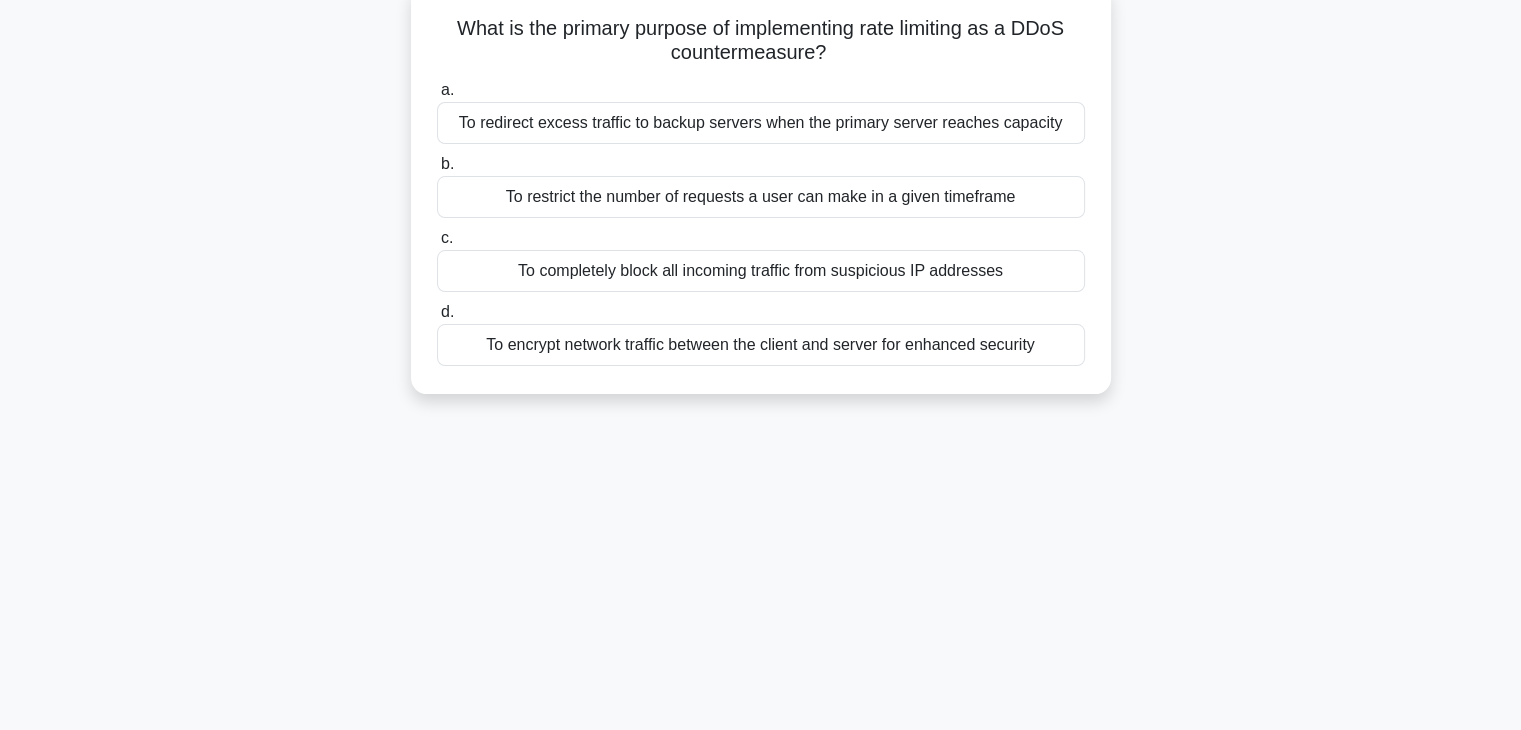 scroll, scrollTop: 132, scrollLeft: 0, axis: vertical 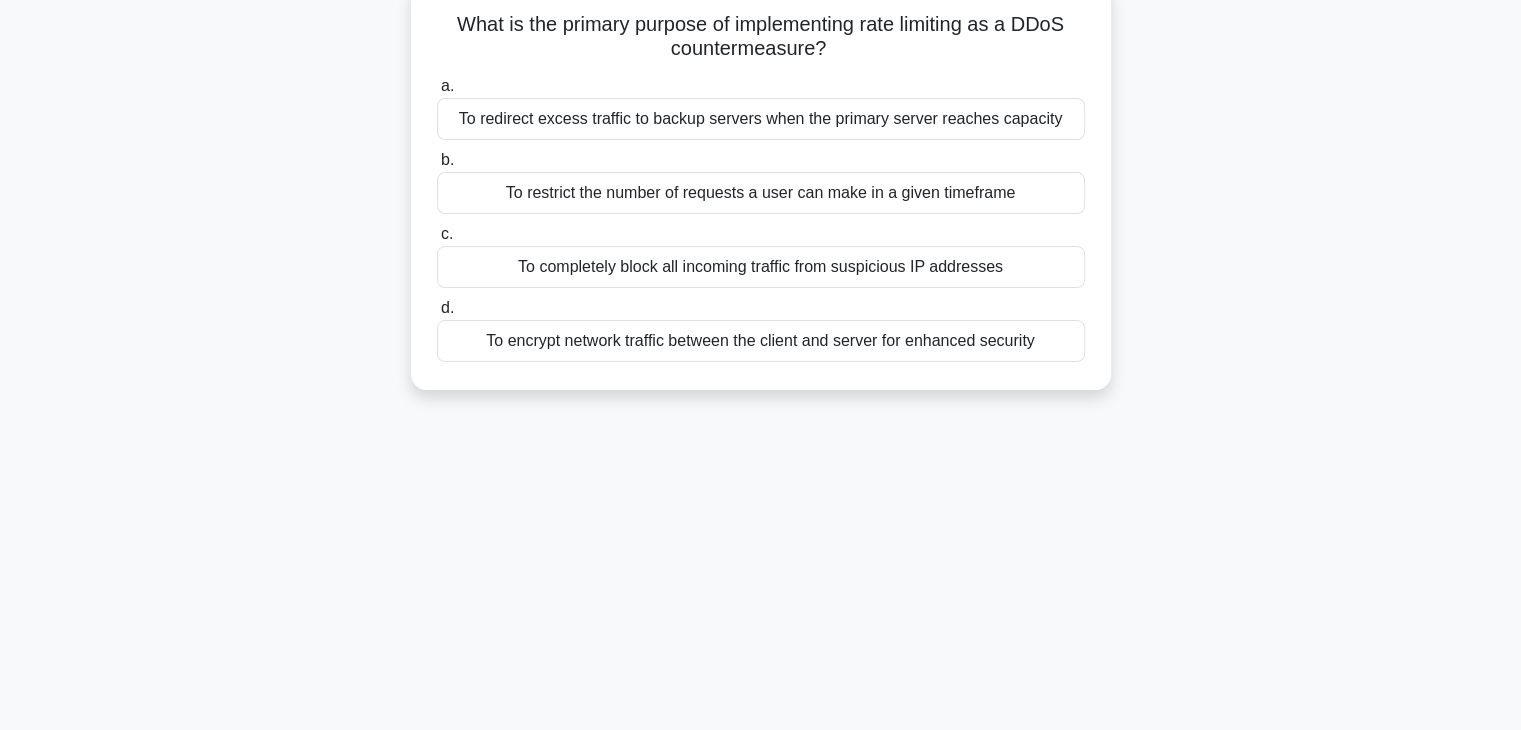 click on "To completely block all incoming traffic from suspicious IP addresses" at bounding box center [761, 267] 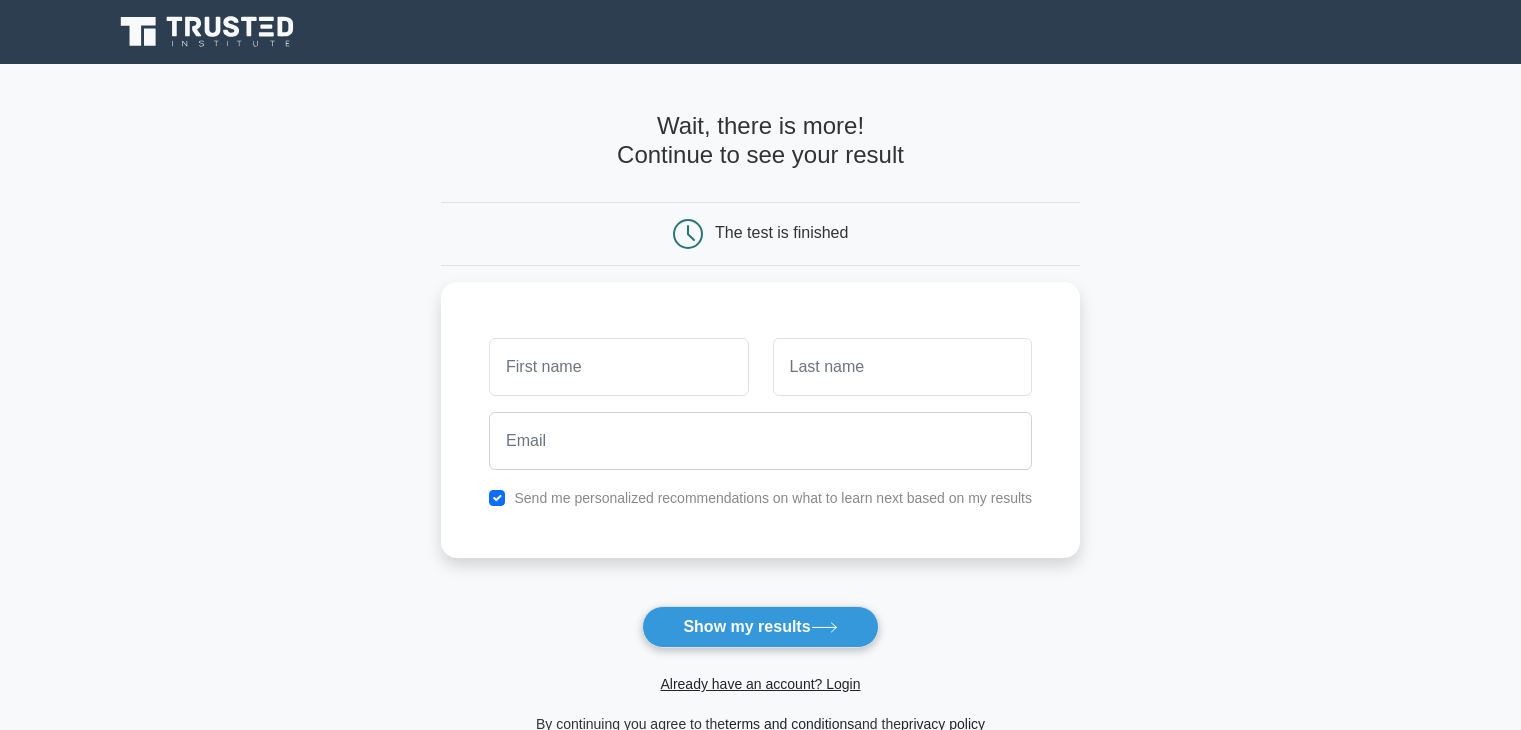 scroll, scrollTop: 0, scrollLeft: 0, axis: both 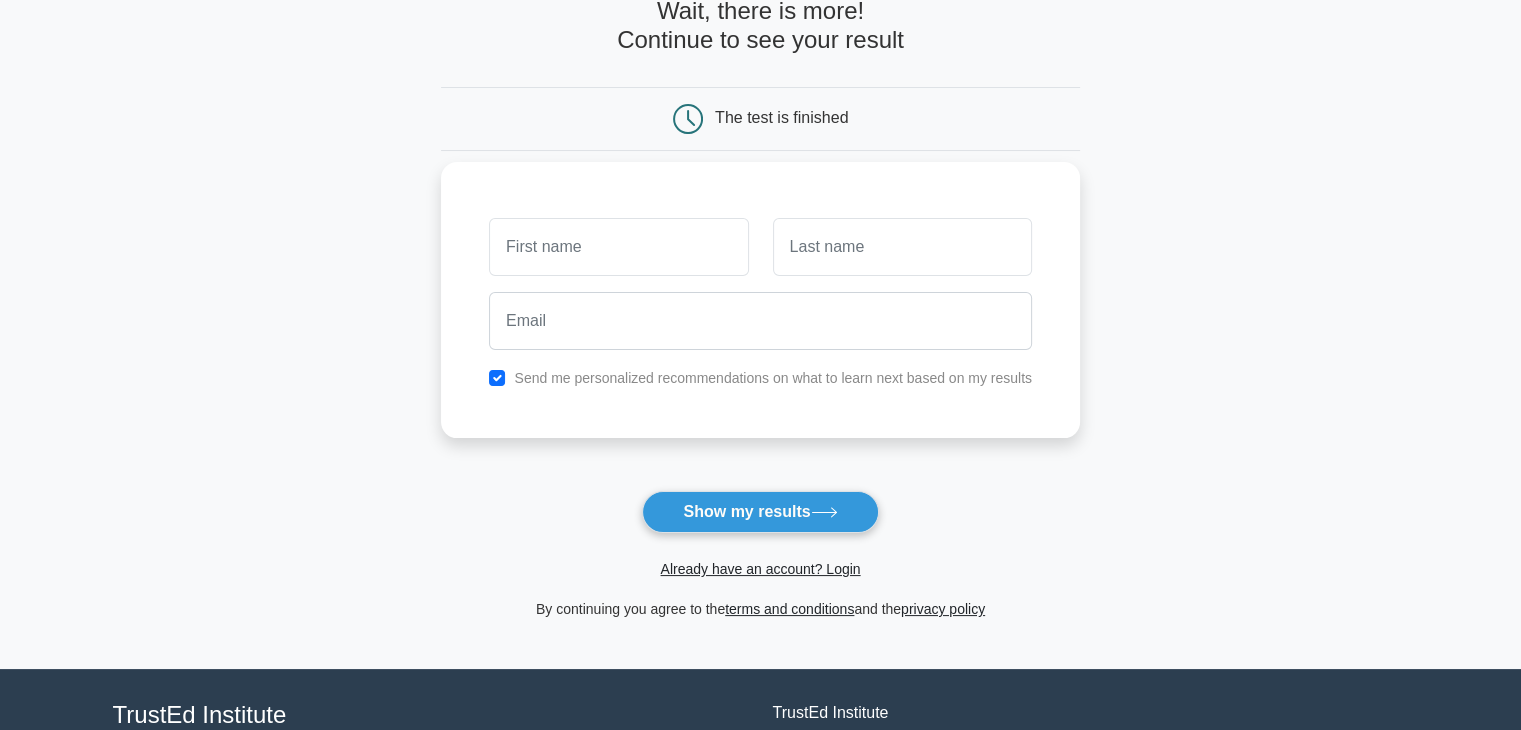click on "Send me personalized recommendations on what to learn next based on my results" at bounding box center [760, 300] 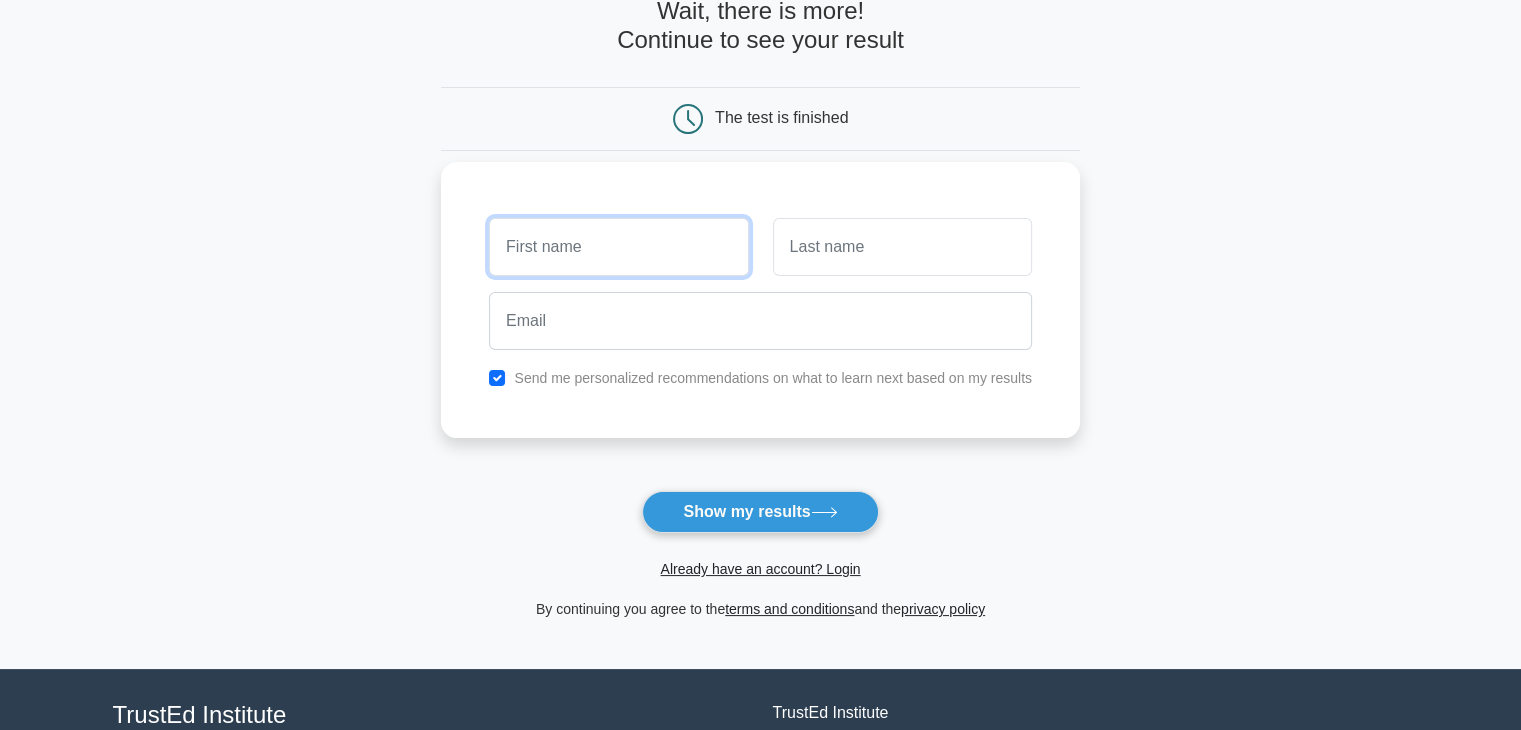 click at bounding box center (618, 247) 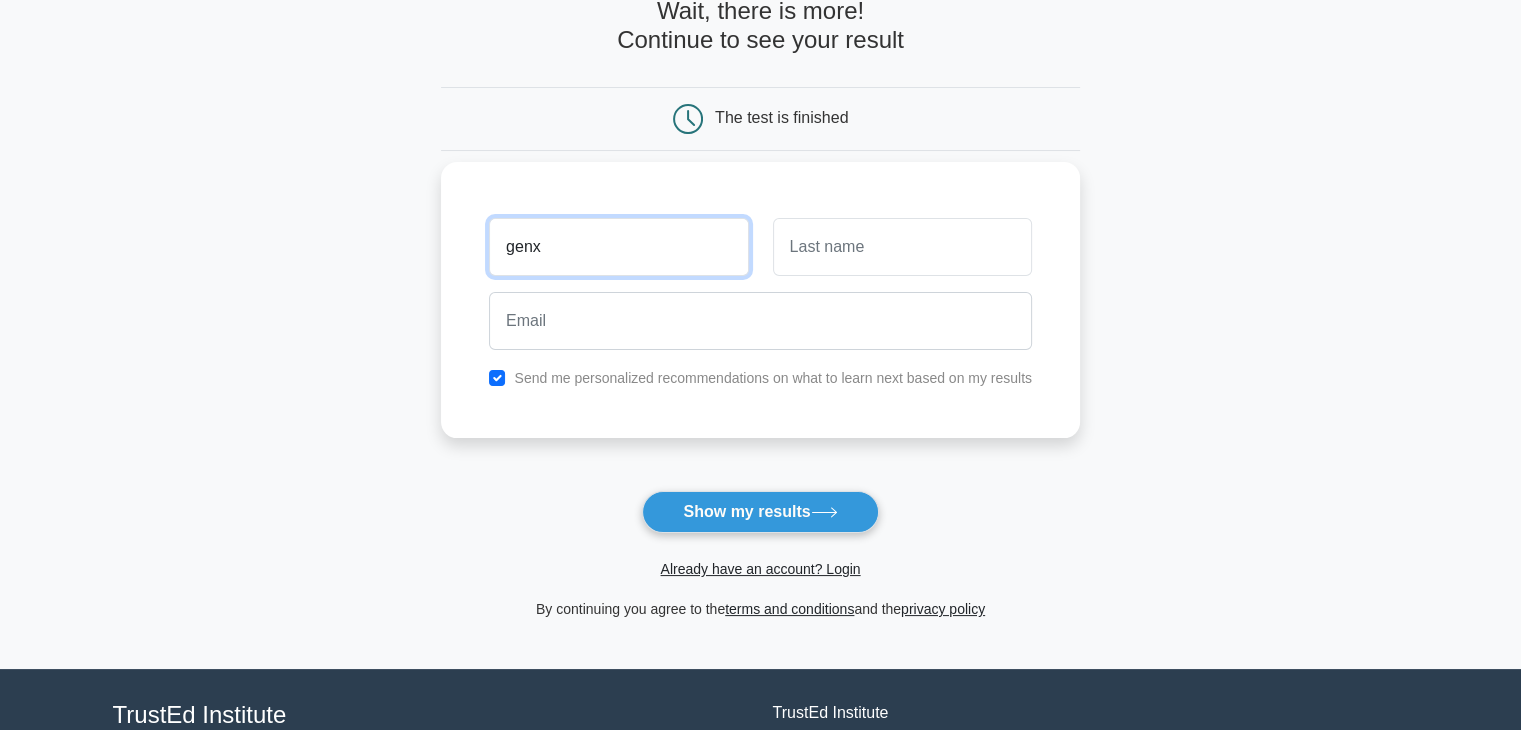 type on "genx" 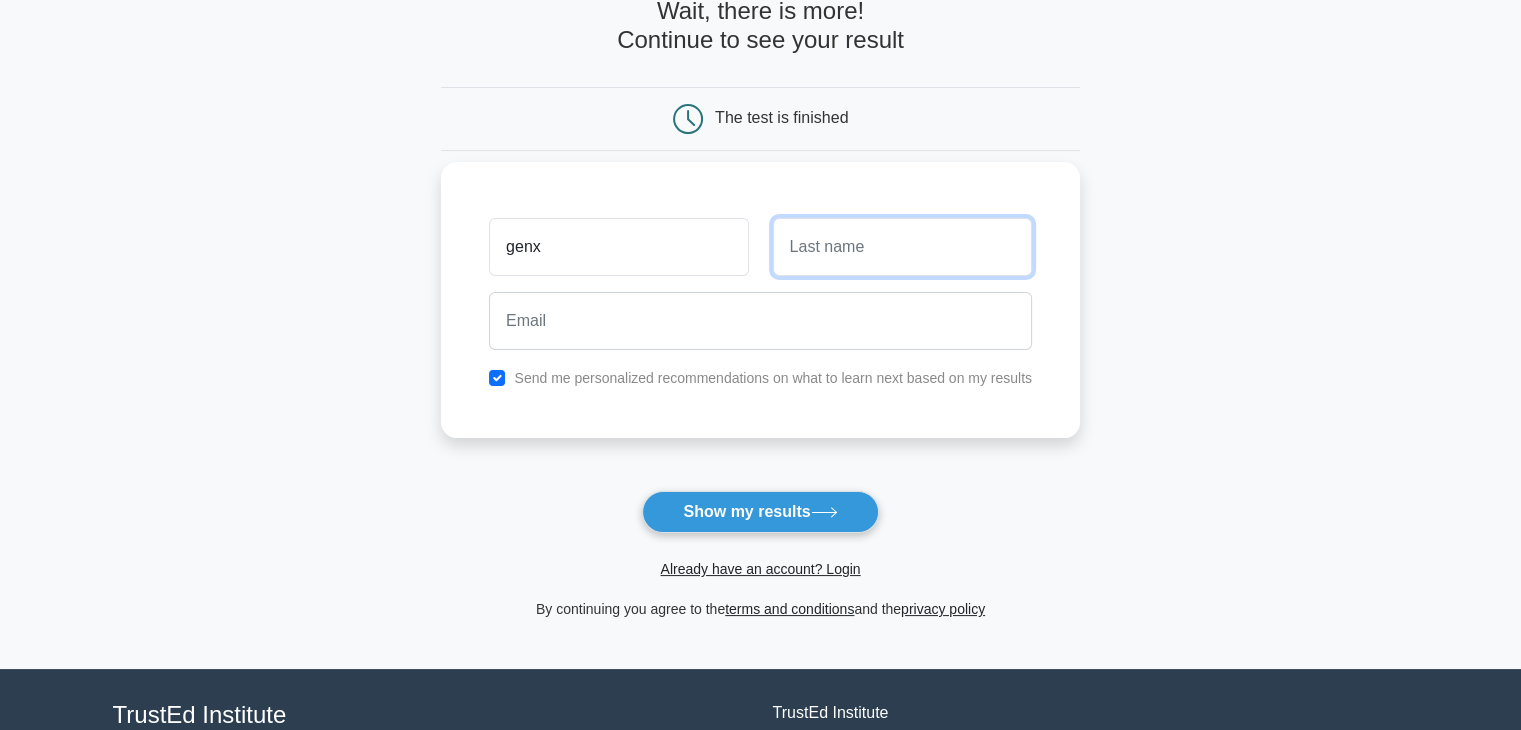 click at bounding box center [902, 247] 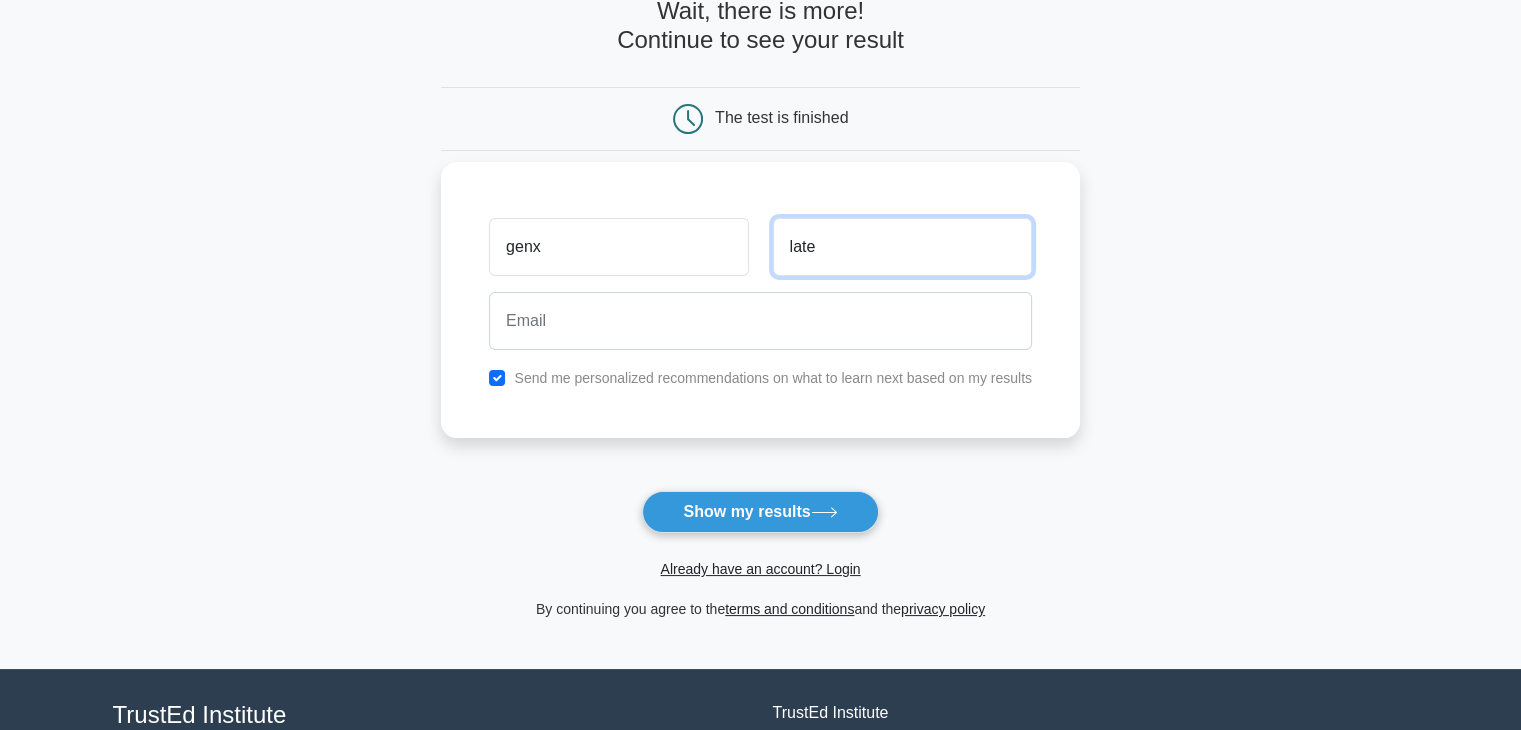 type on "late" 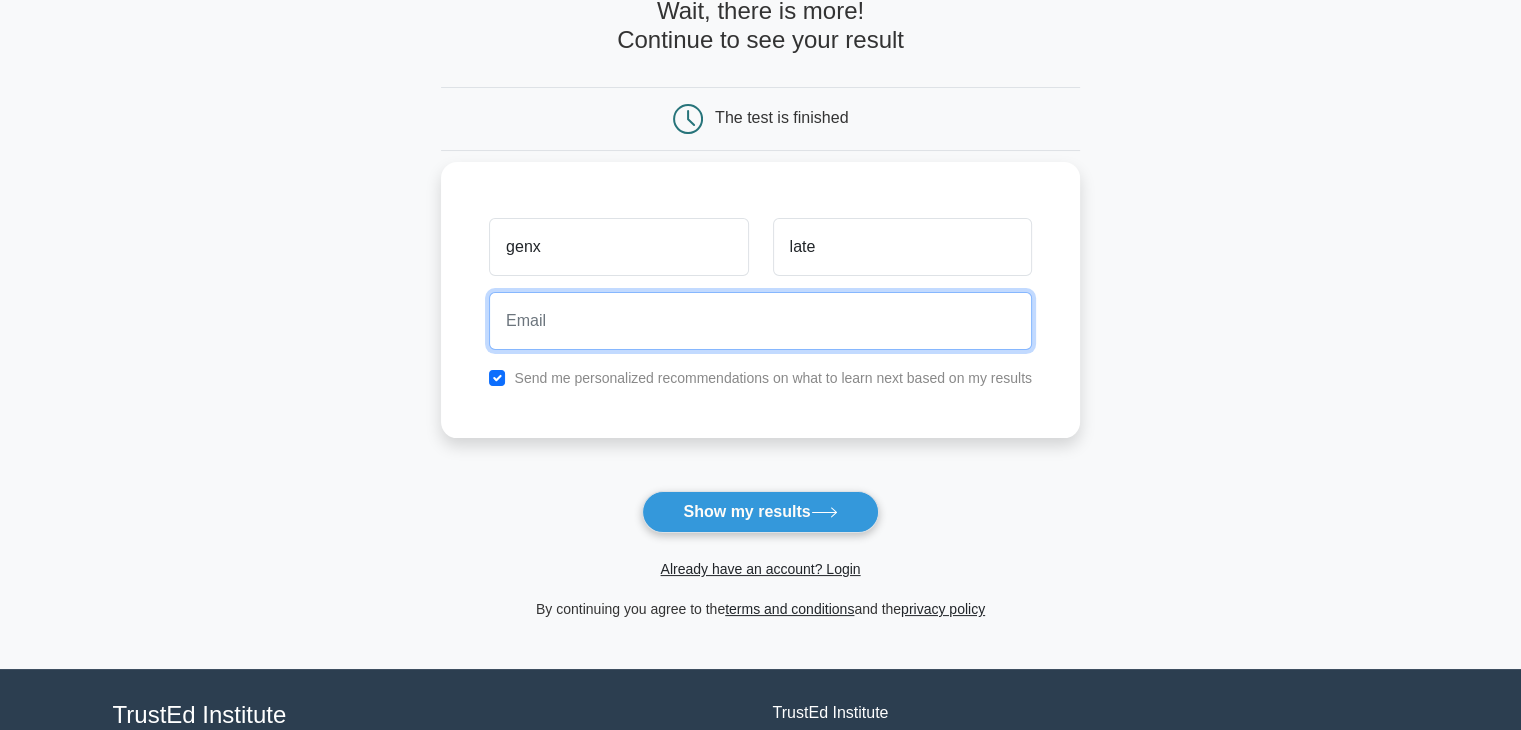 click at bounding box center [760, 321] 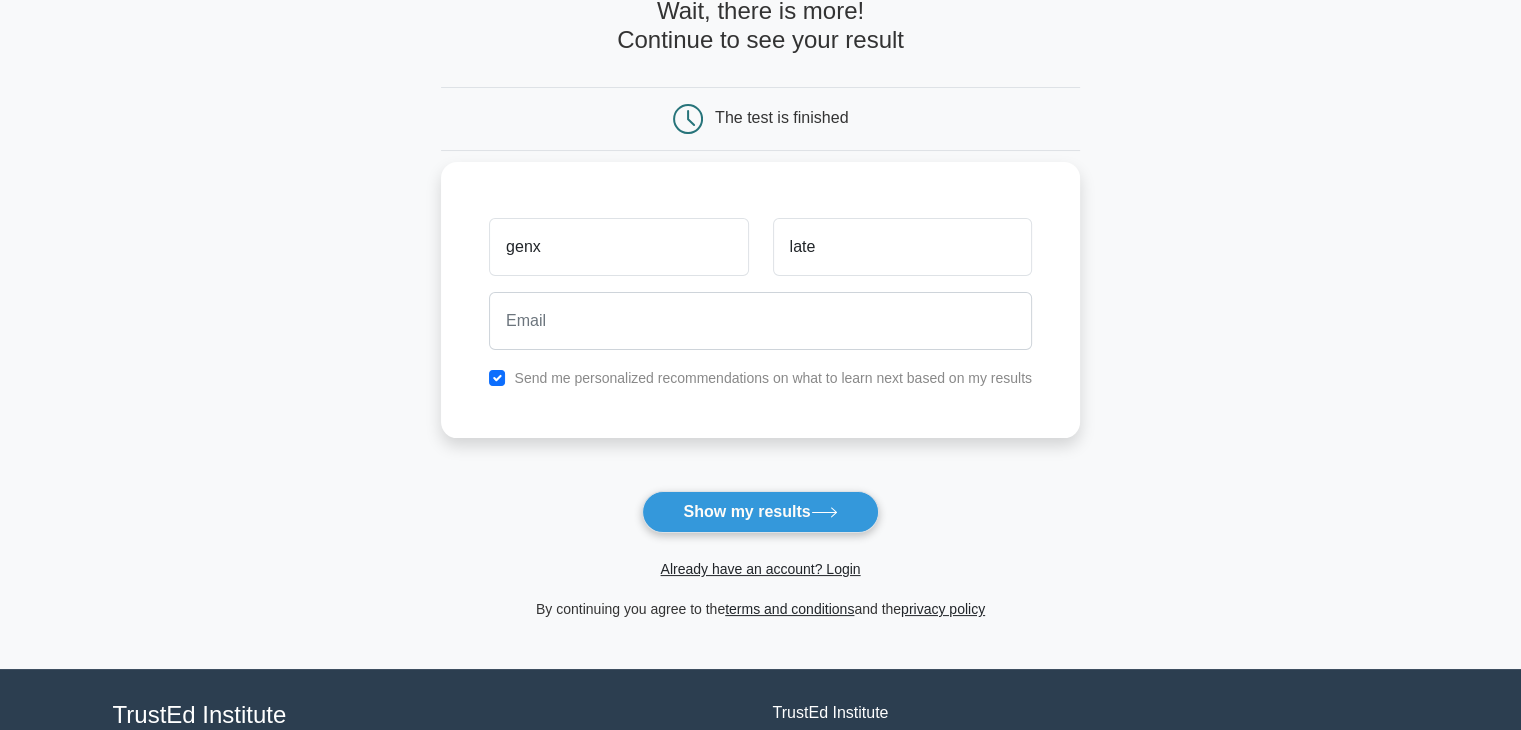 click on "genx
late
Send me personalized recommendations on what to learn next based on my results" at bounding box center (760, 300) 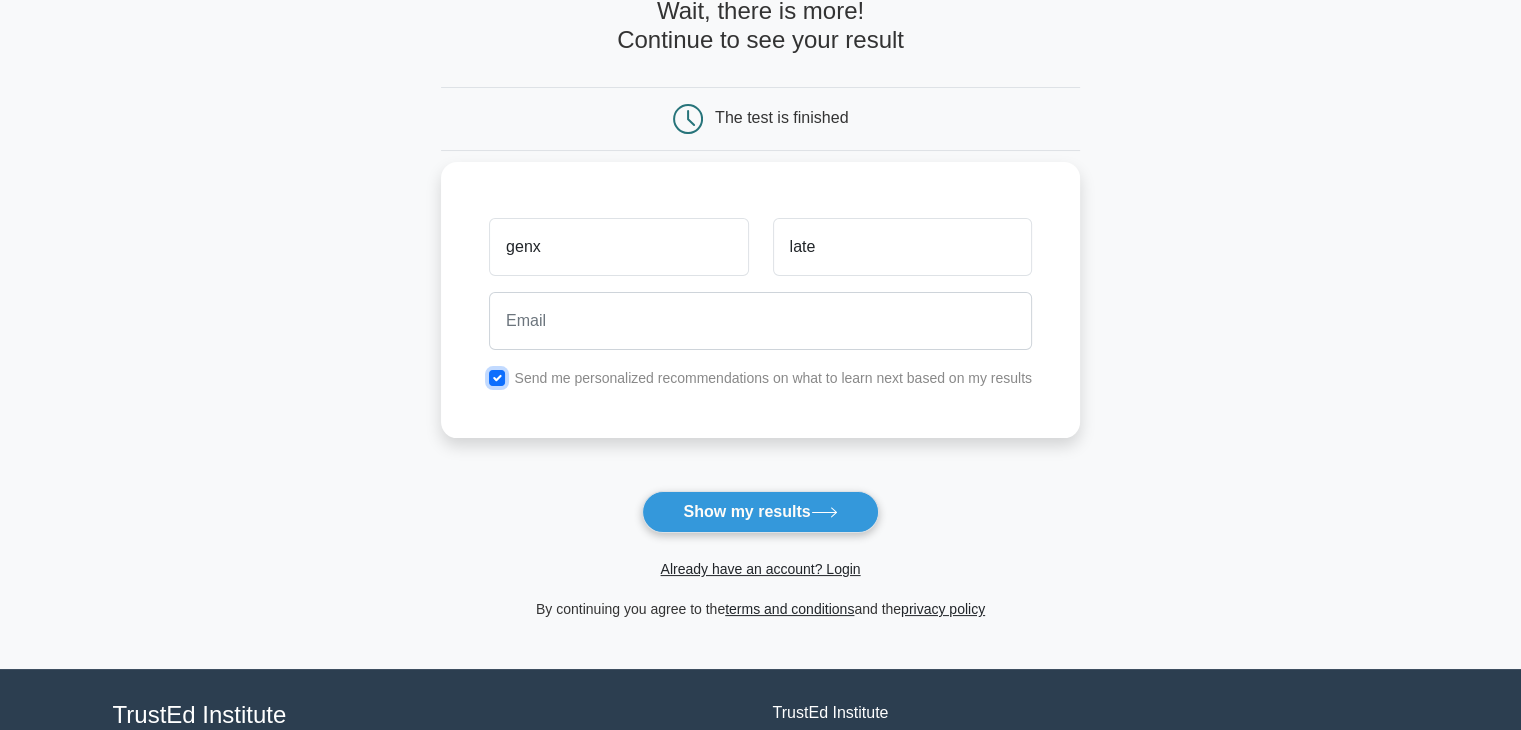 click at bounding box center (497, 378) 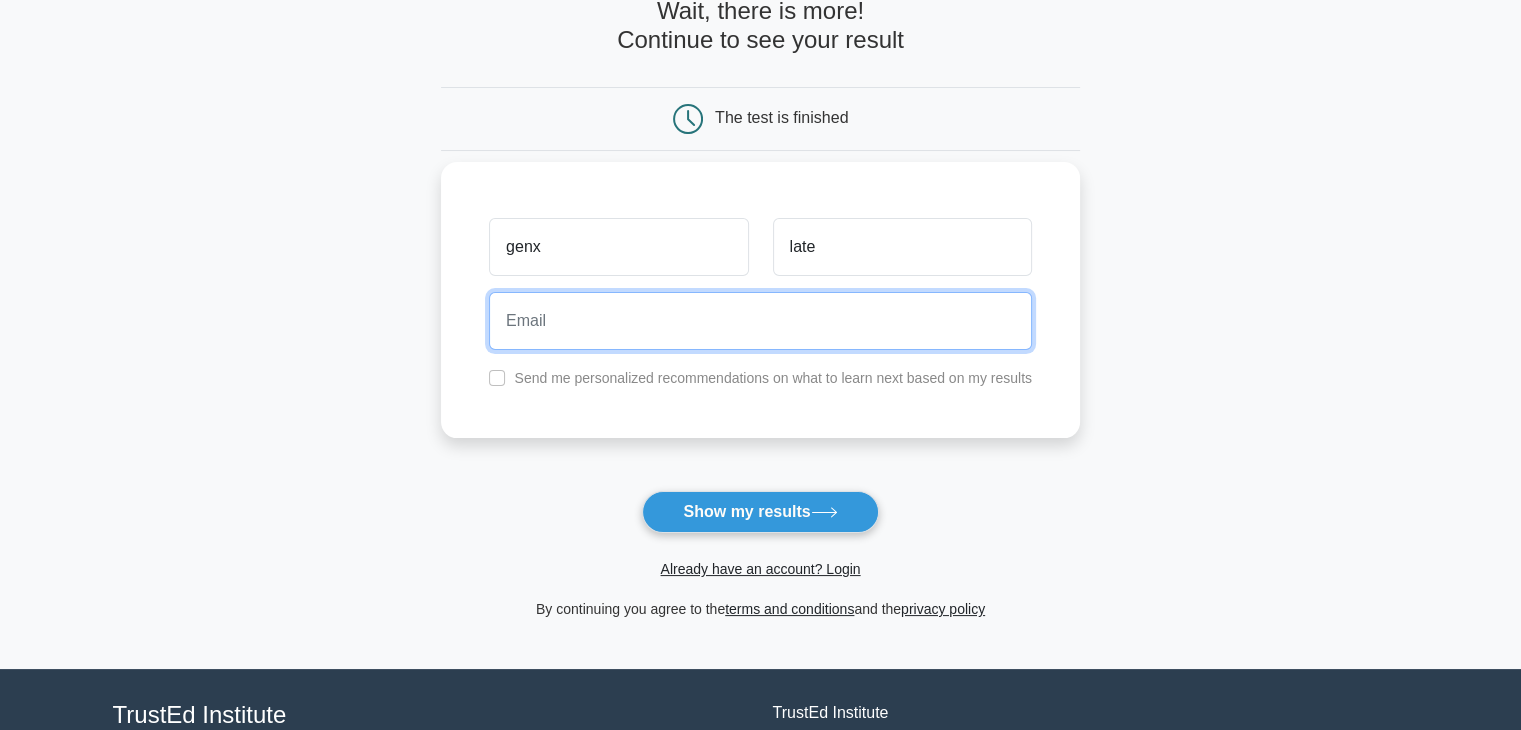 click at bounding box center [760, 321] 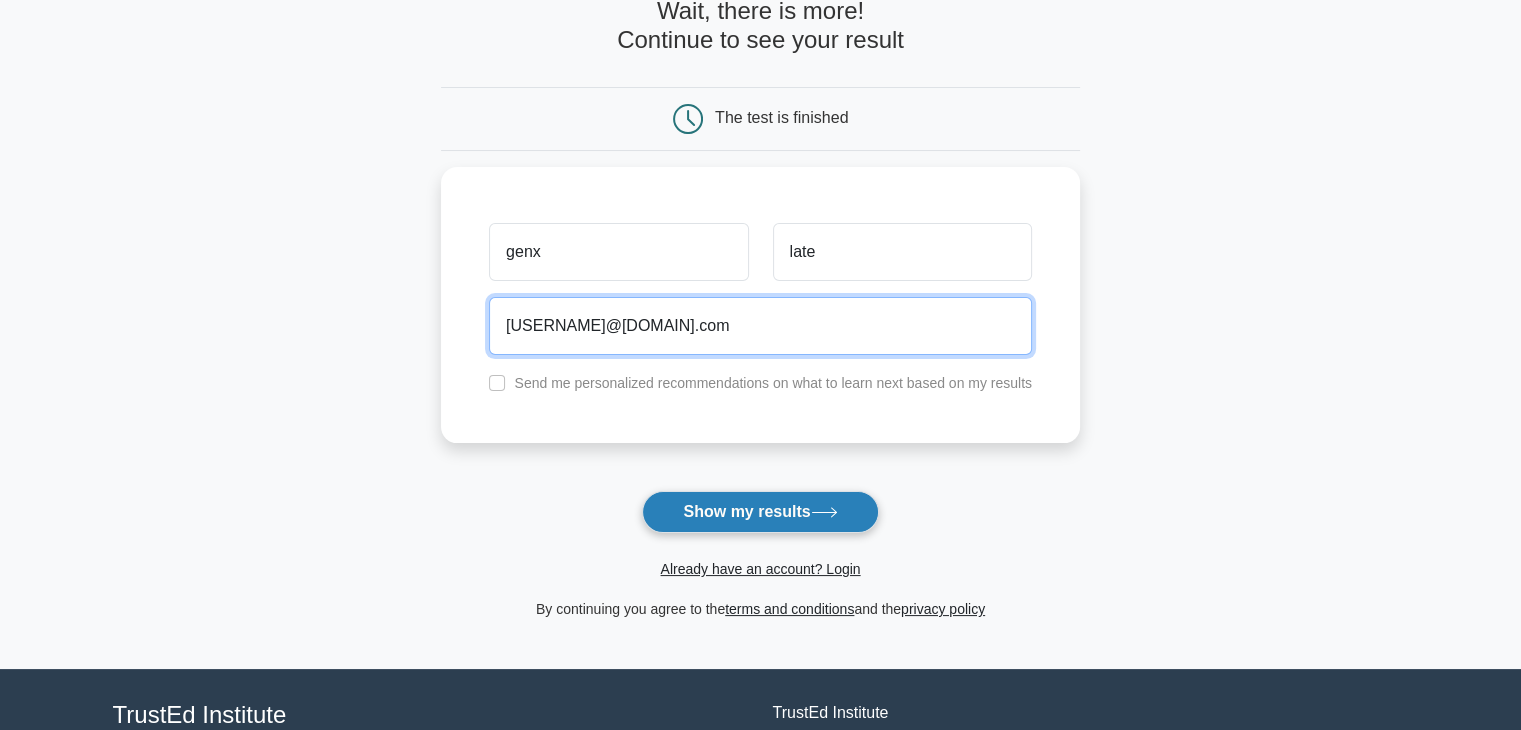 type on "pijen41521@ofacer.com" 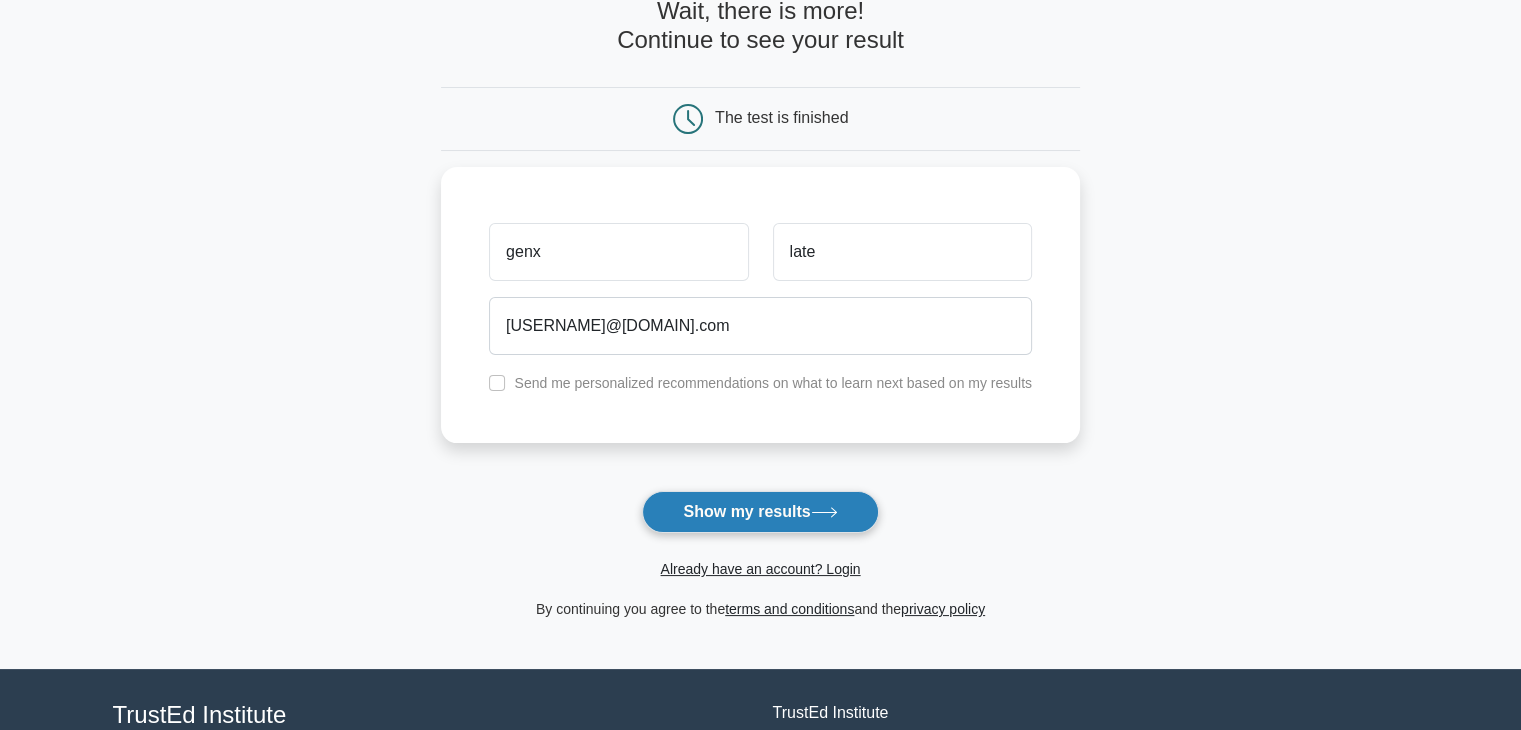click on "Show my results" at bounding box center [760, 512] 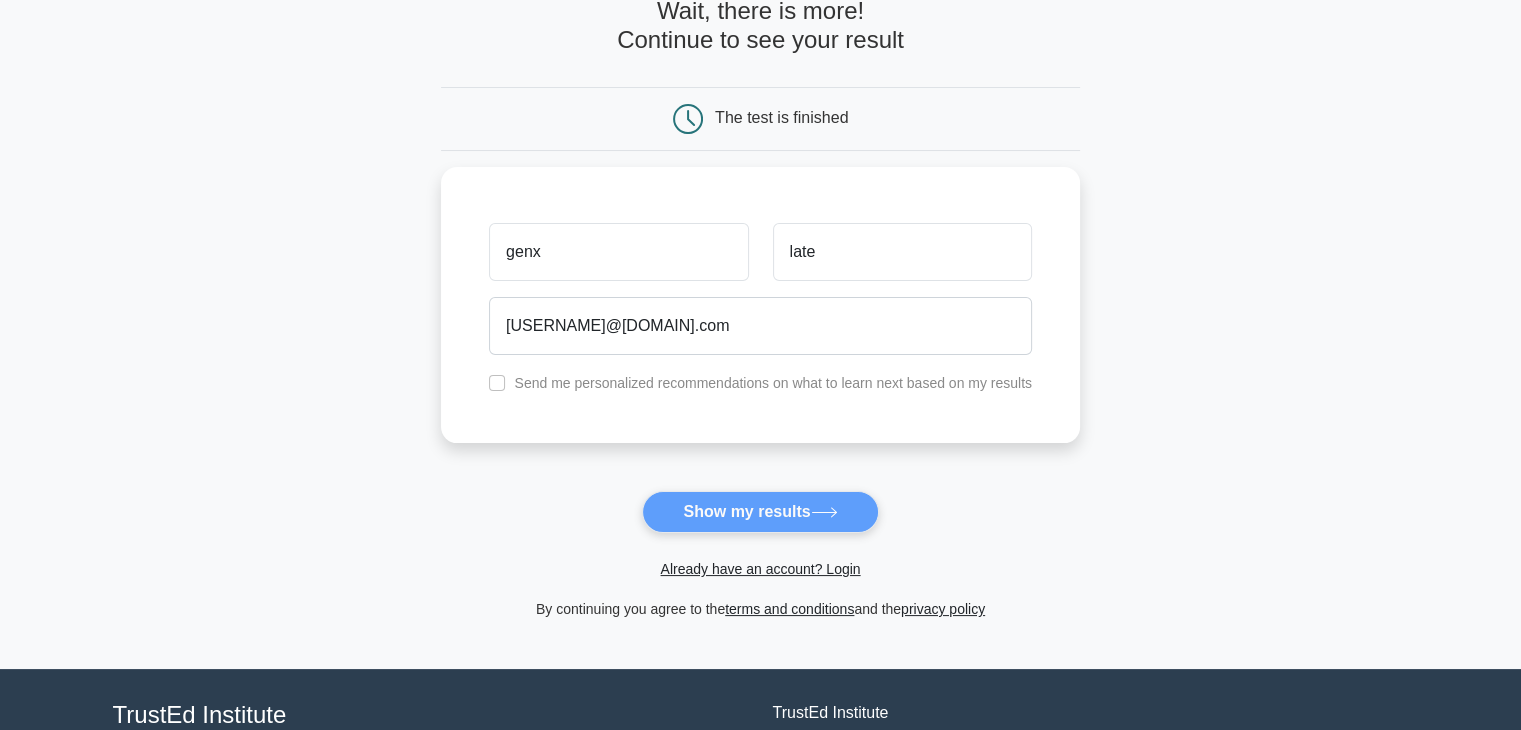 click on "Wait, there is more! Continue to see your result
The test is finished
genx late" at bounding box center [760, 309] 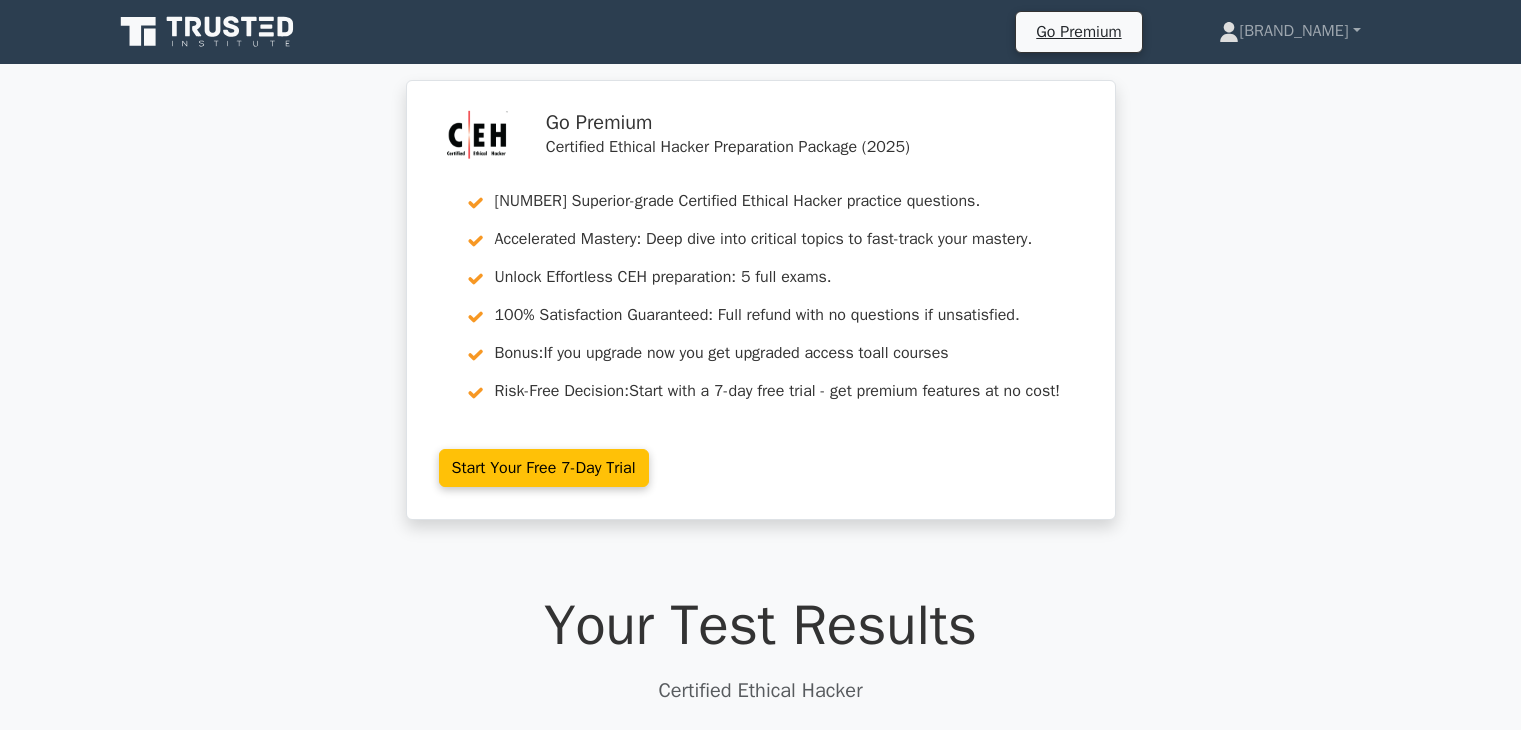scroll, scrollTop: 0, scrollLeft: 0, axis: both 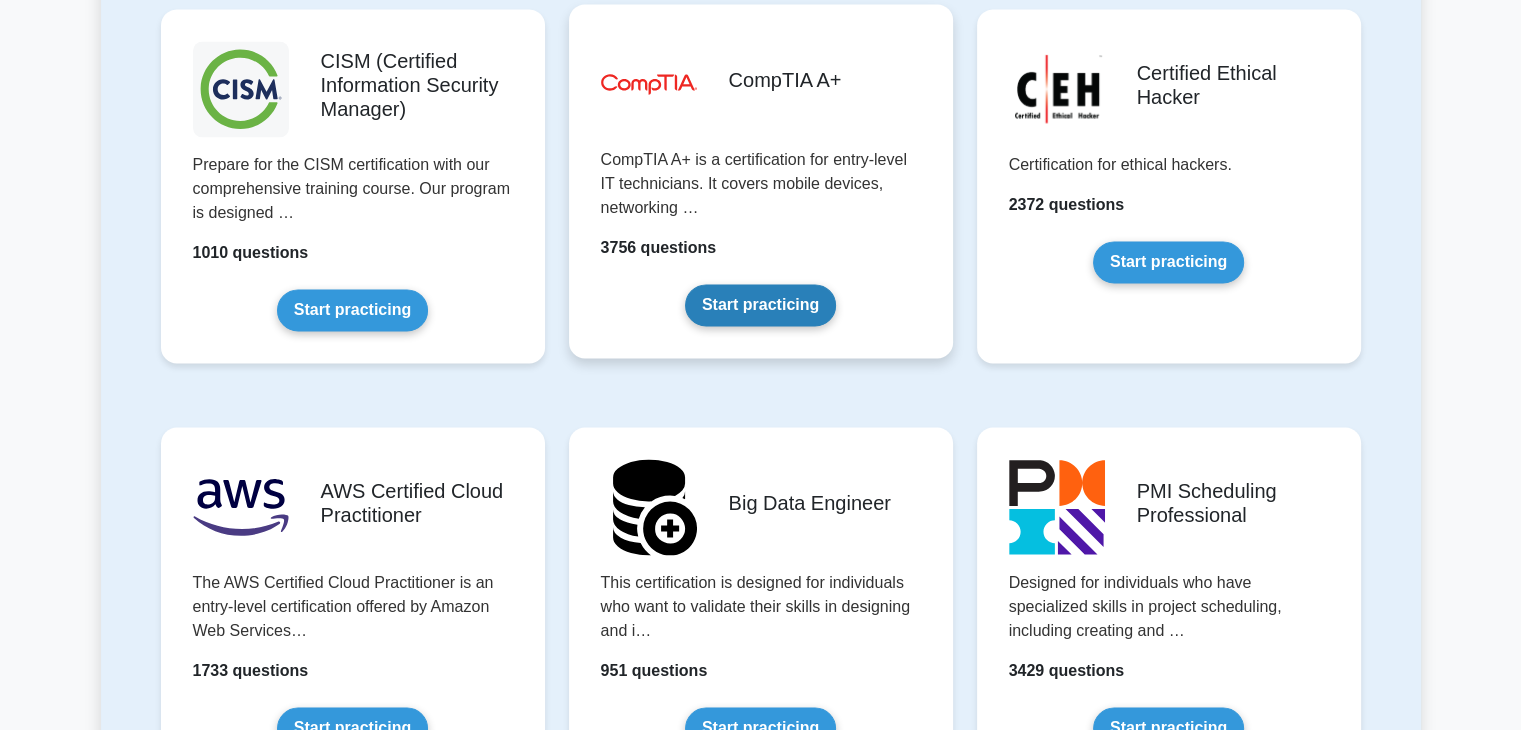 click on "Start practicing" at bounding box center [760, 305] 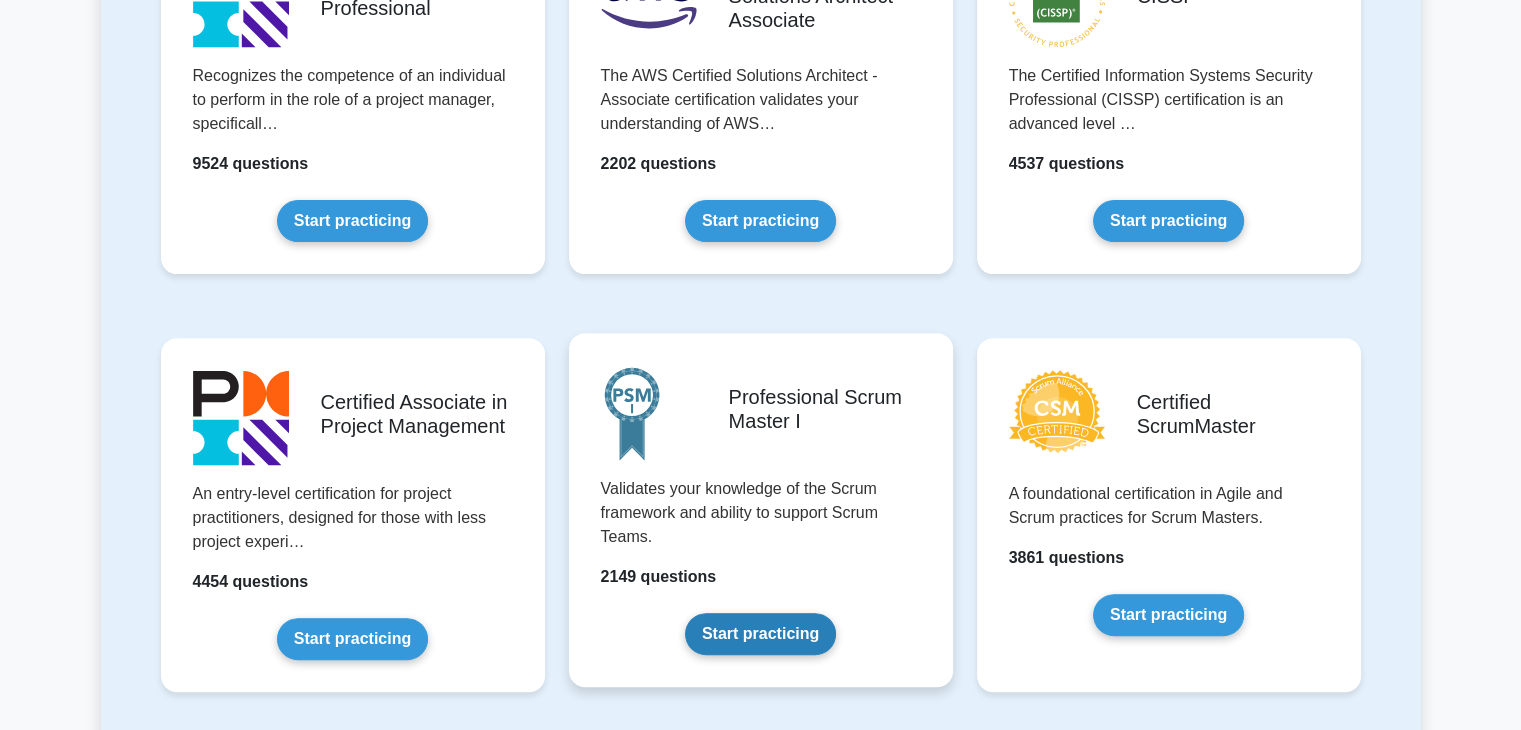 scroll, scrollTop: 0, scrollLeft: 0, axis: both 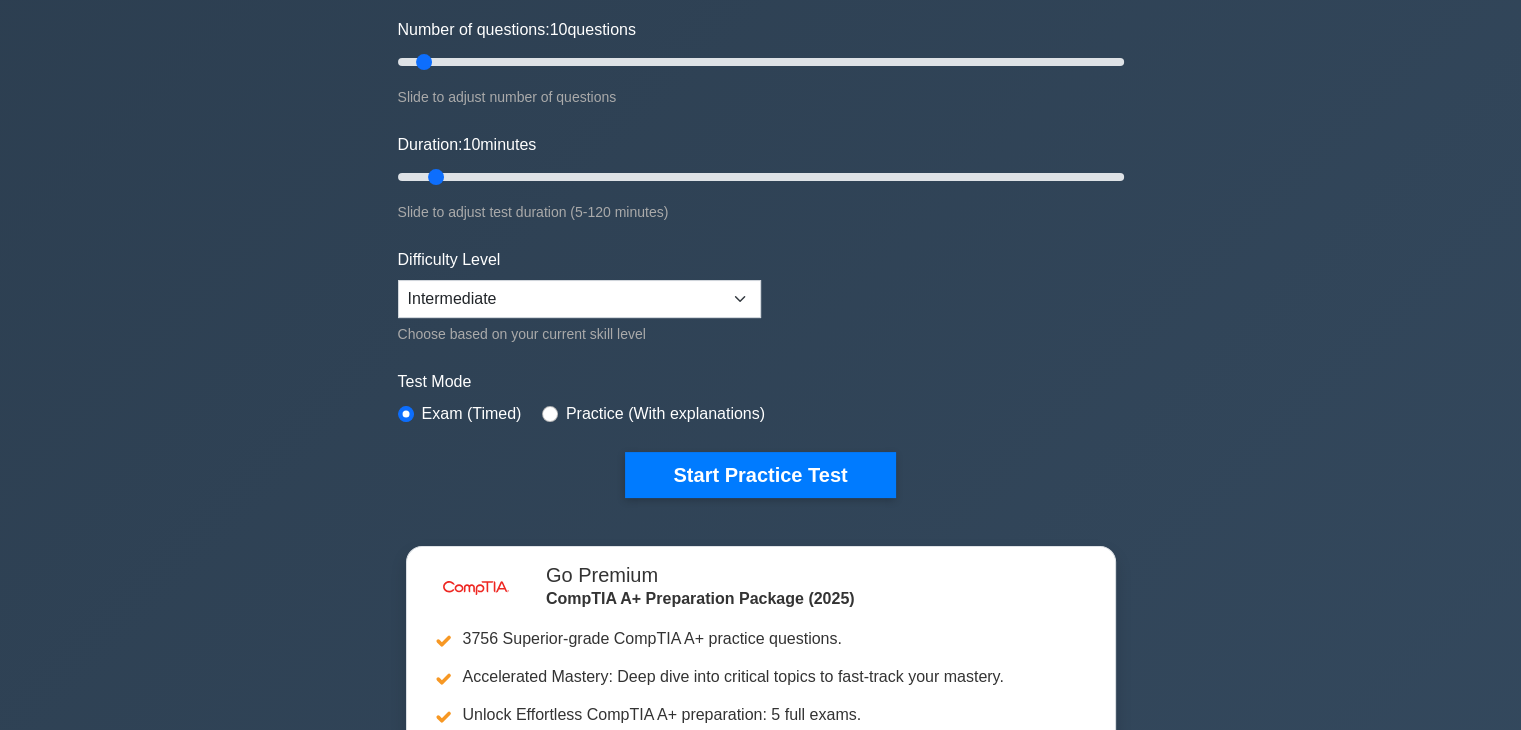 click on "Choose based on your current skill level" at bounding box center (579, 334) 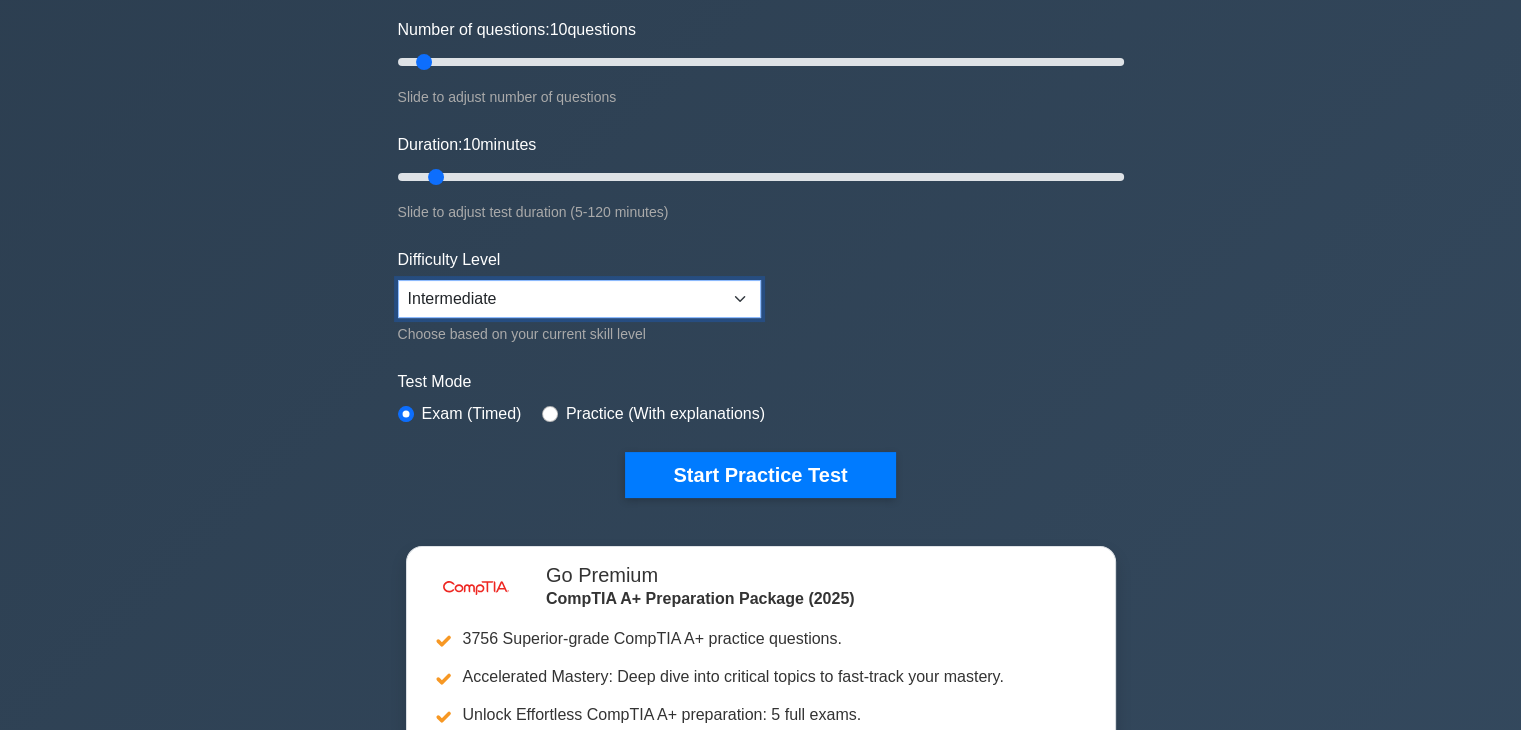 click on "Beginner
Intermediate
Expert" at bounding box center [579, 299] 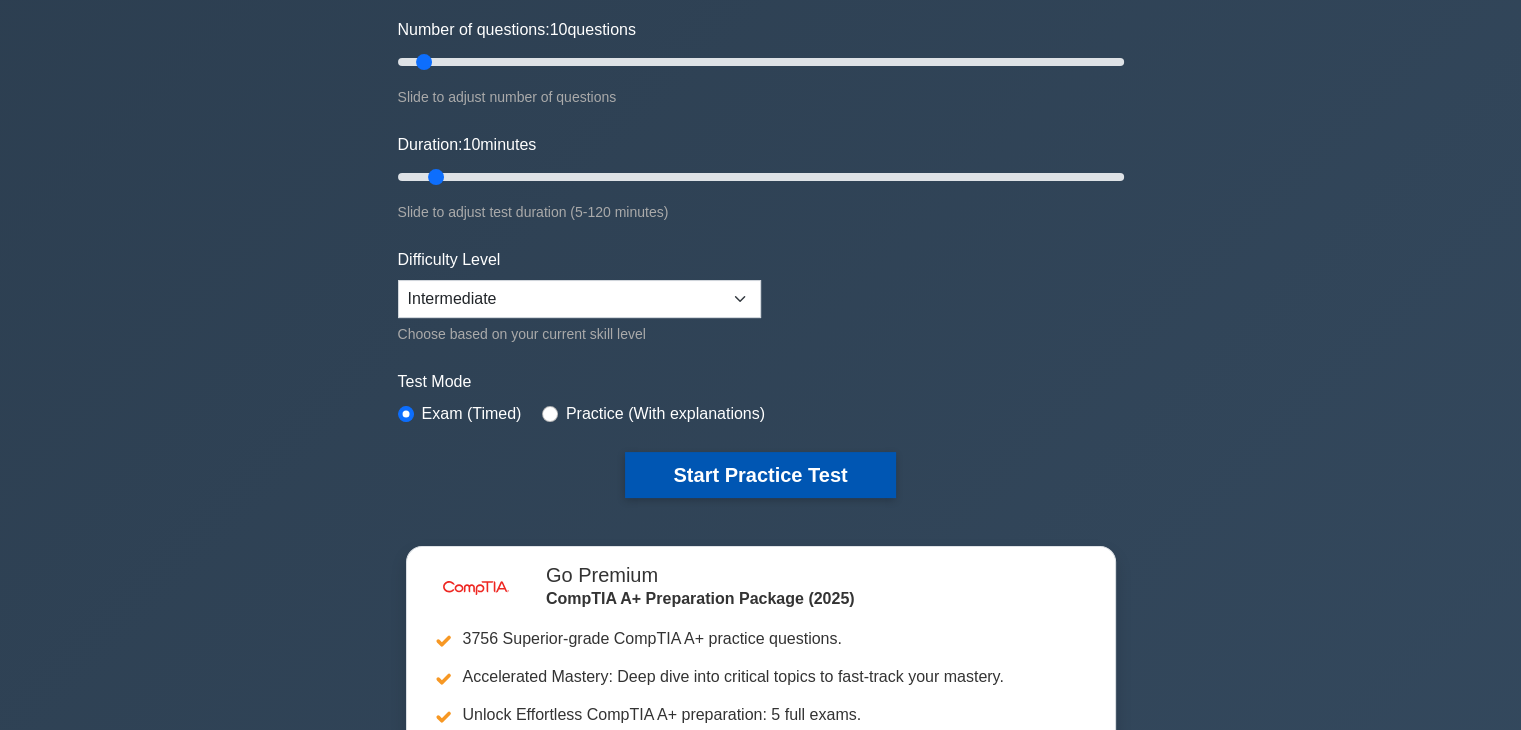 click on "Start Practice Test" at bounding box center (760, 475) 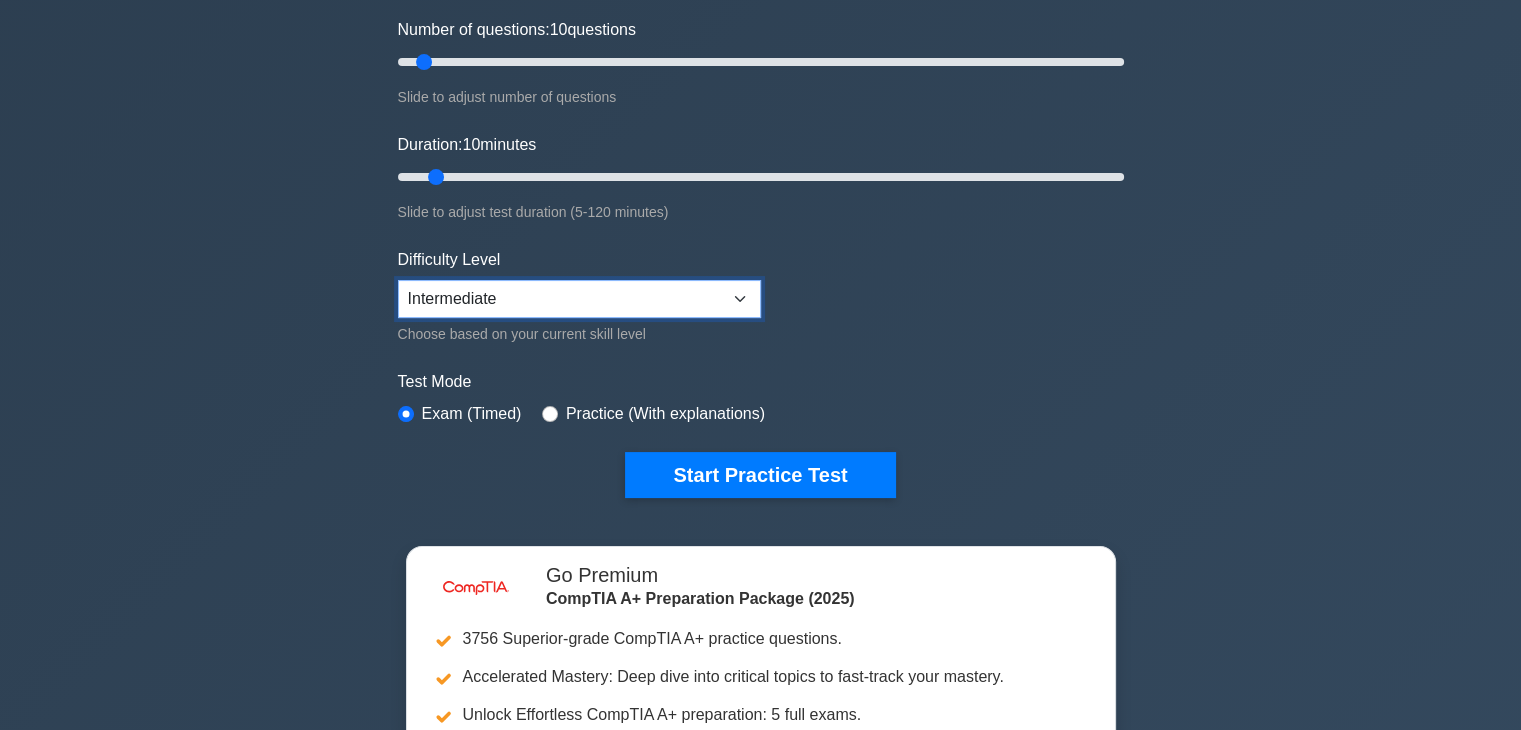 click on "Beginner
Intermediate
Expert" at bounding box center [579, 299] 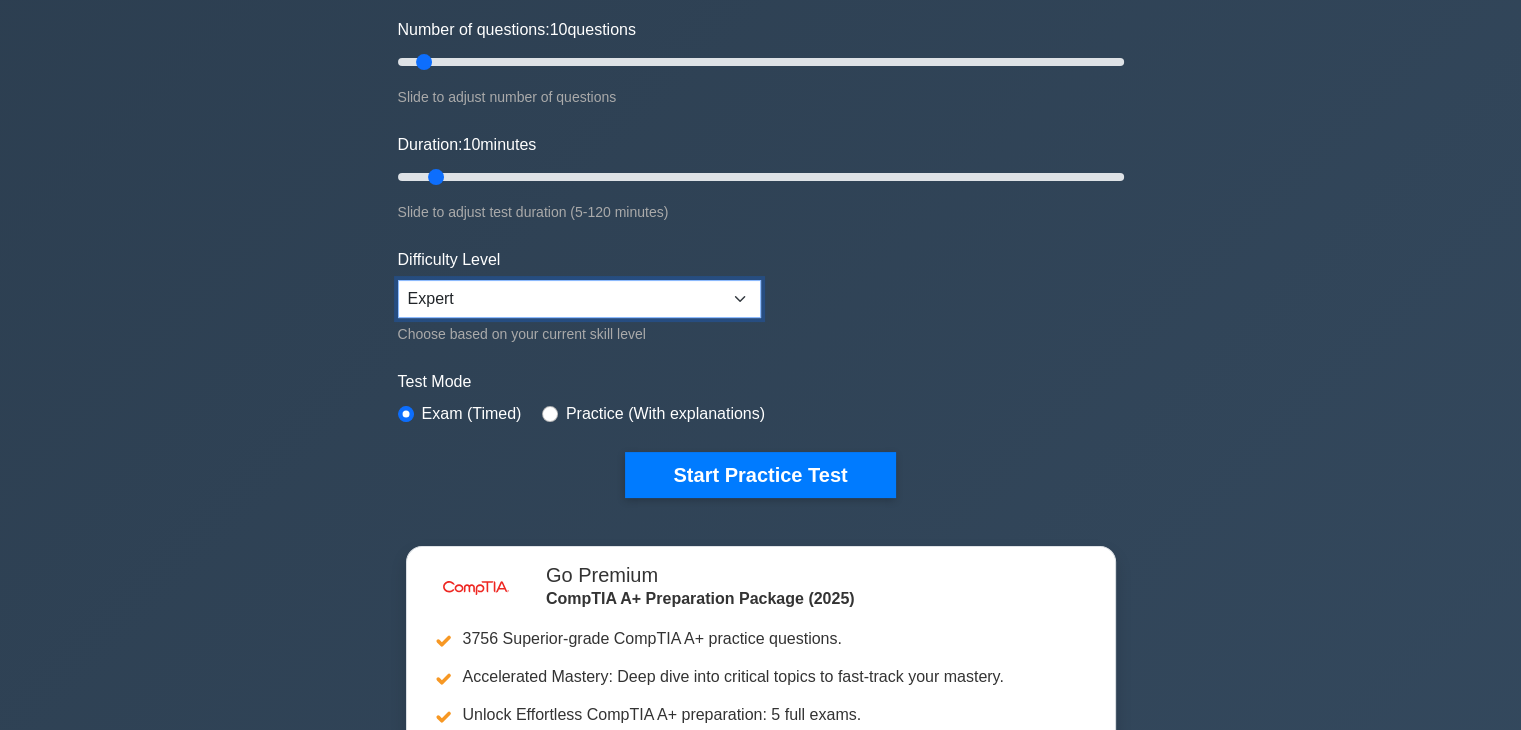 click on "Beginner
Intermediate
Expert" at bounding box center [579, 299] 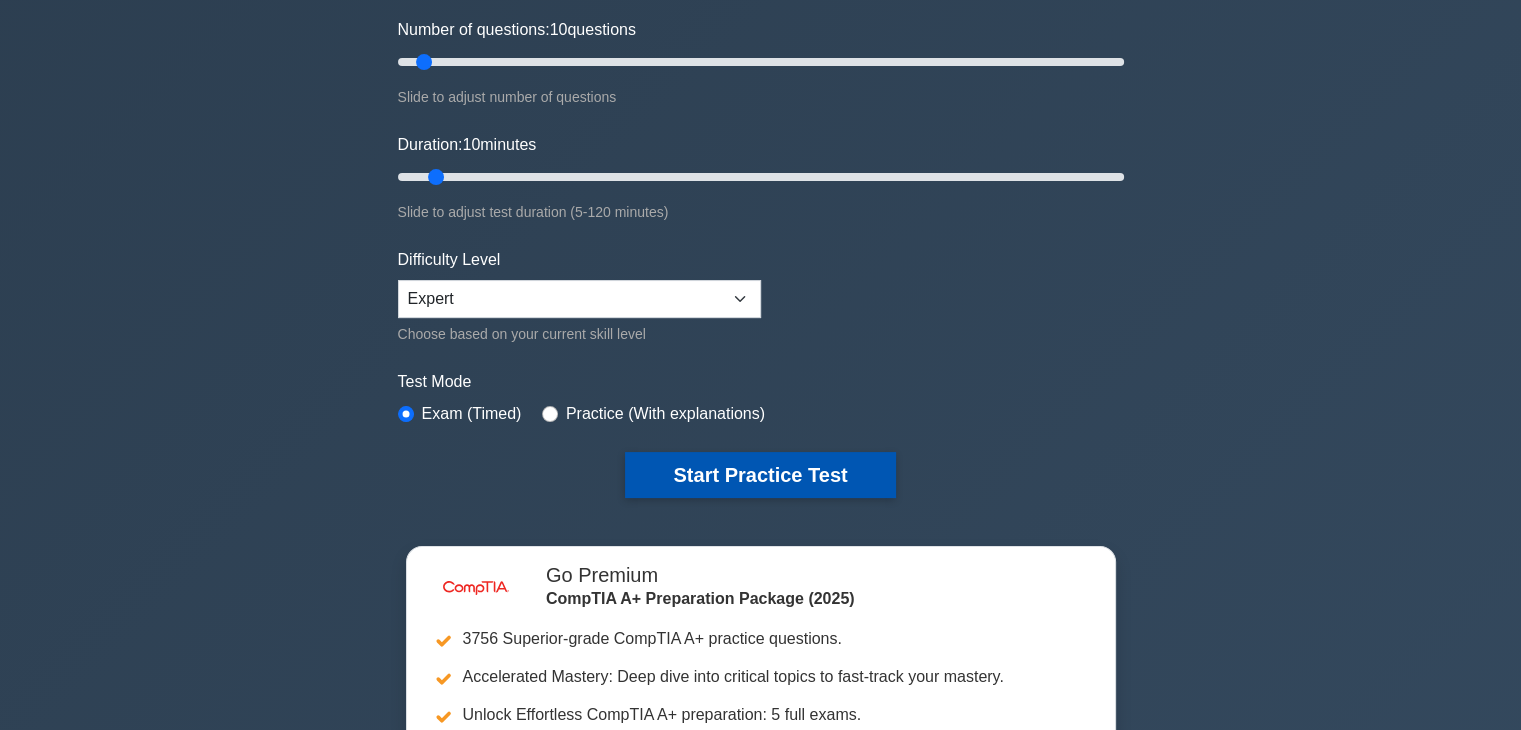 click on "Start Practice Test" at bounding box center (760, 475) 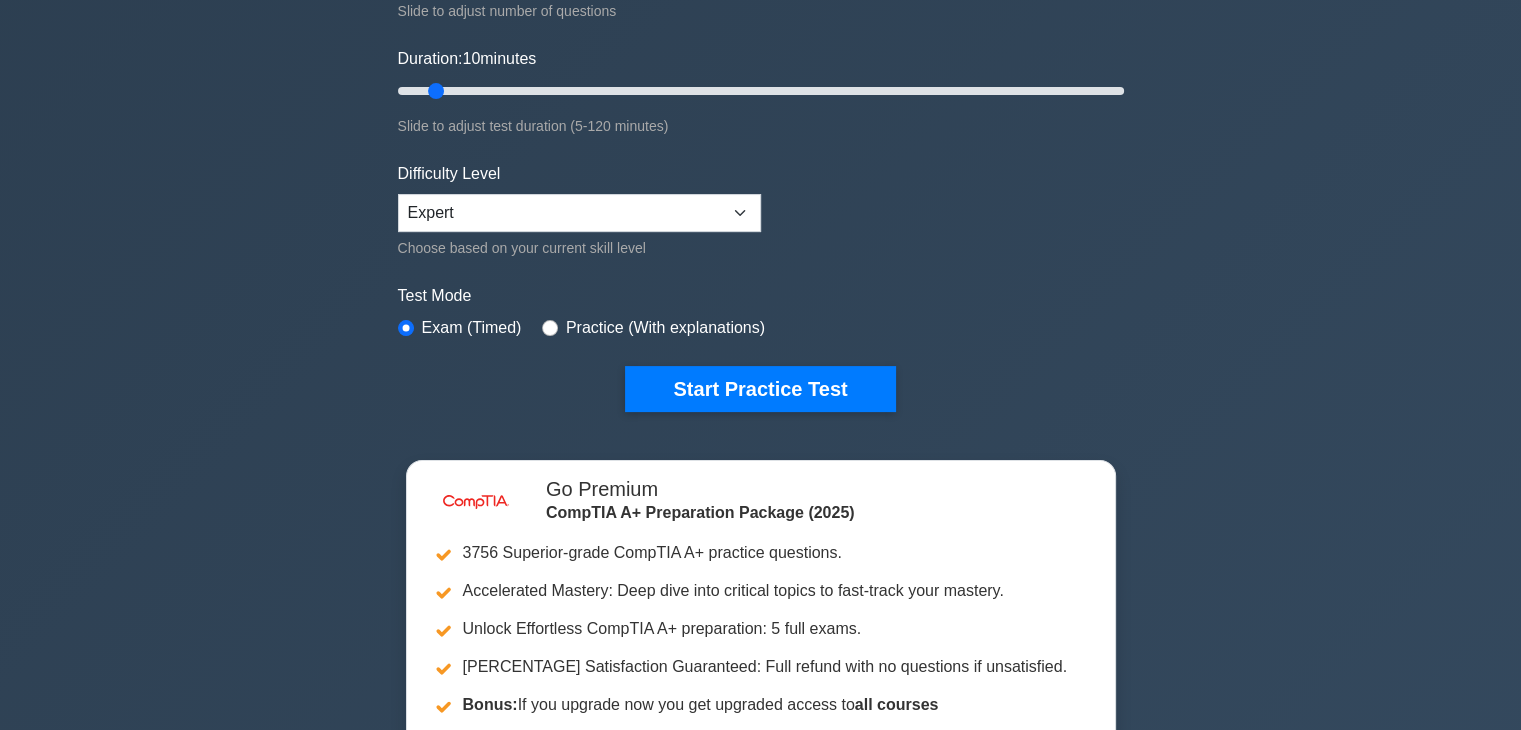 scroll, scrollTop: 120, scrollLeft: 0, axis: vertical 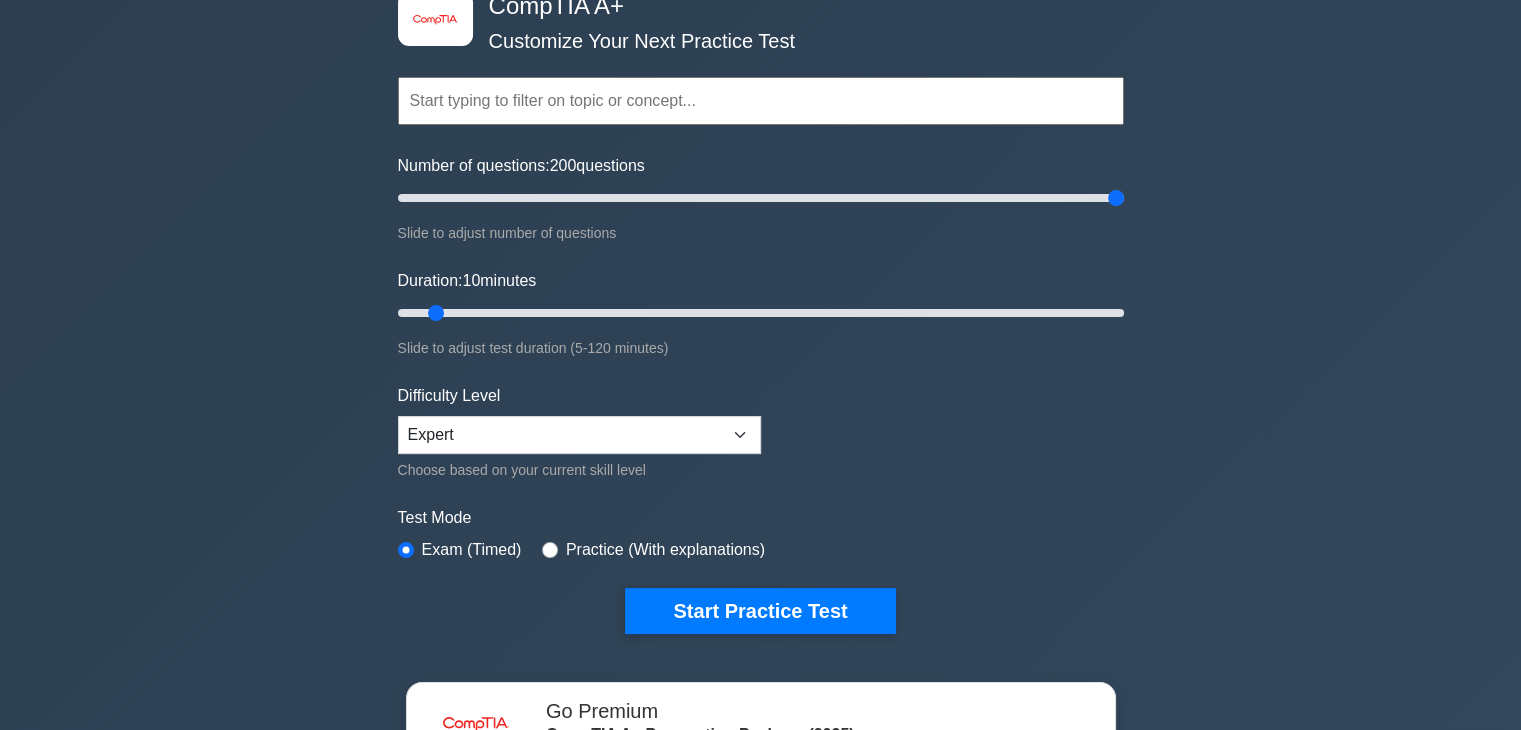 drag, startPoint x: 428, startPoint y: 202, endPoint x: 1181, endPoint y: 172, distance: 753.59735 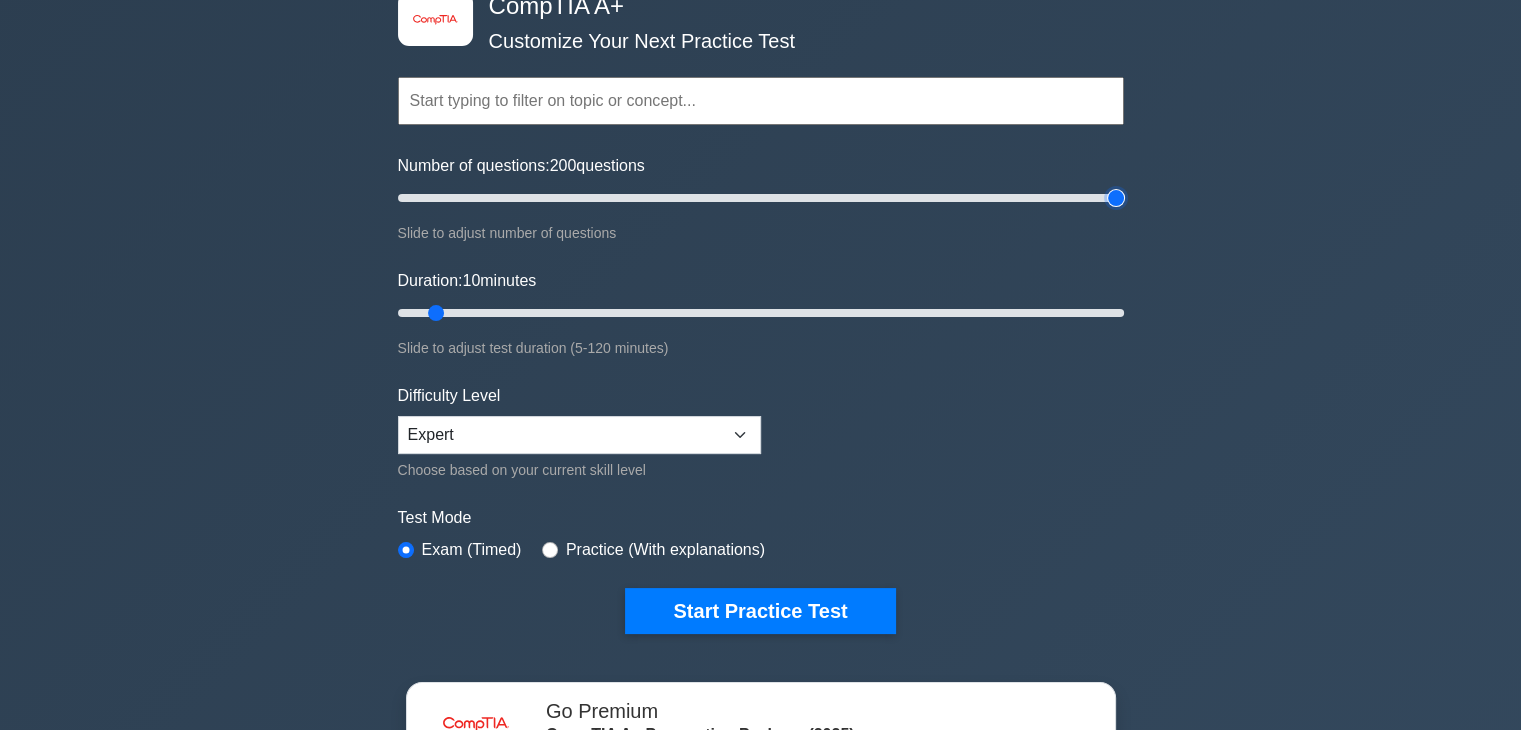 type on "200" 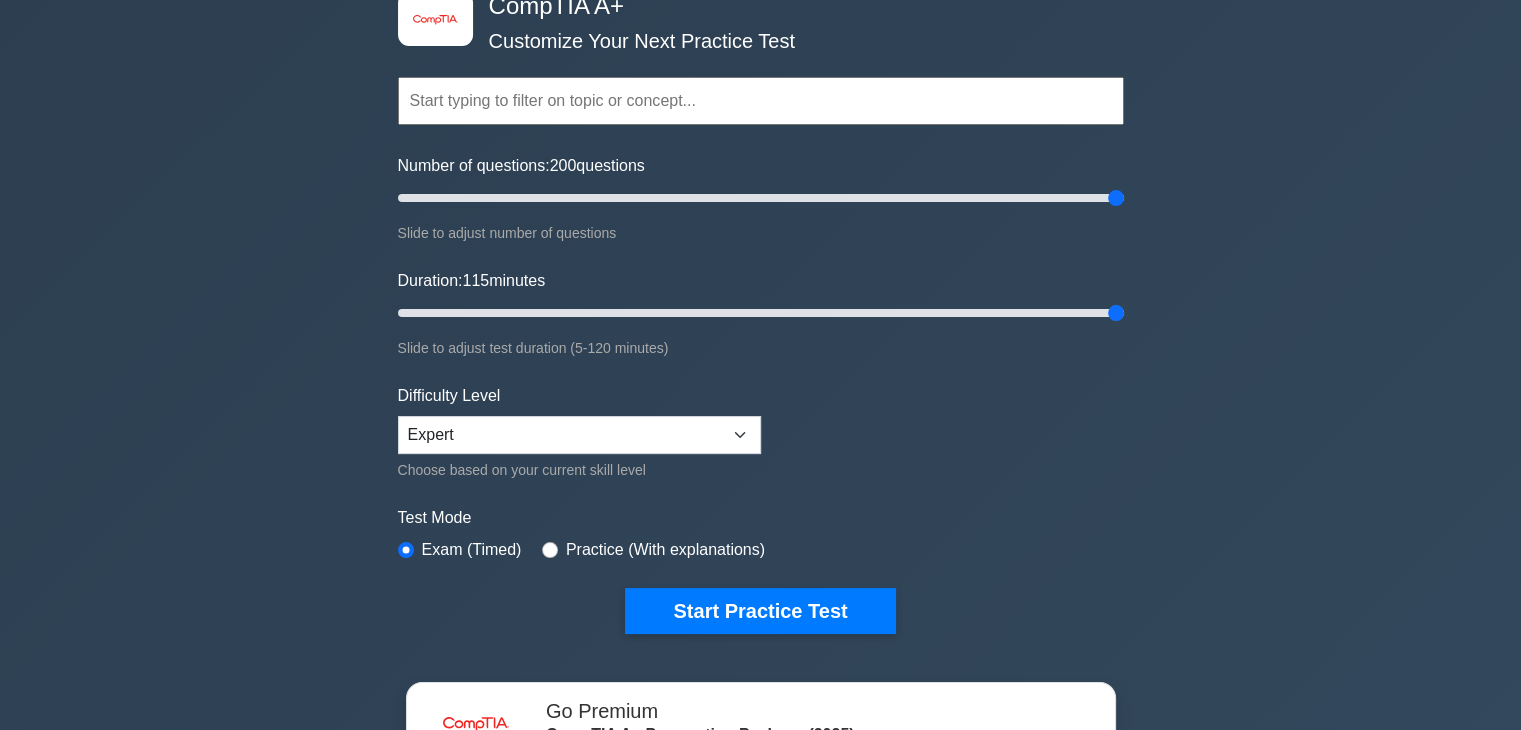 drag, startPoint x: 443, startPoint y: 314, endPoint x: 1262, endPoint y: 301, distance: 819.10315 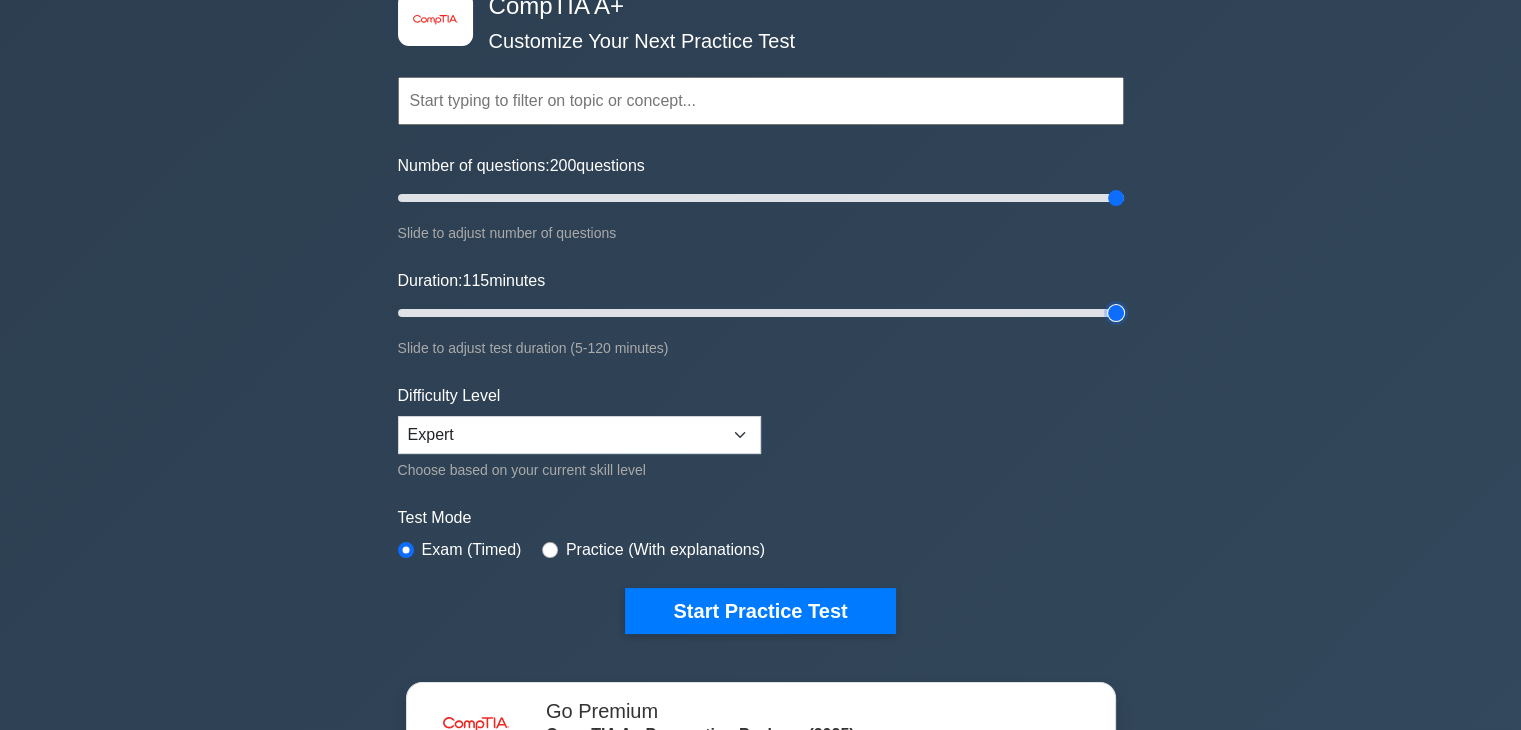 type on "120" 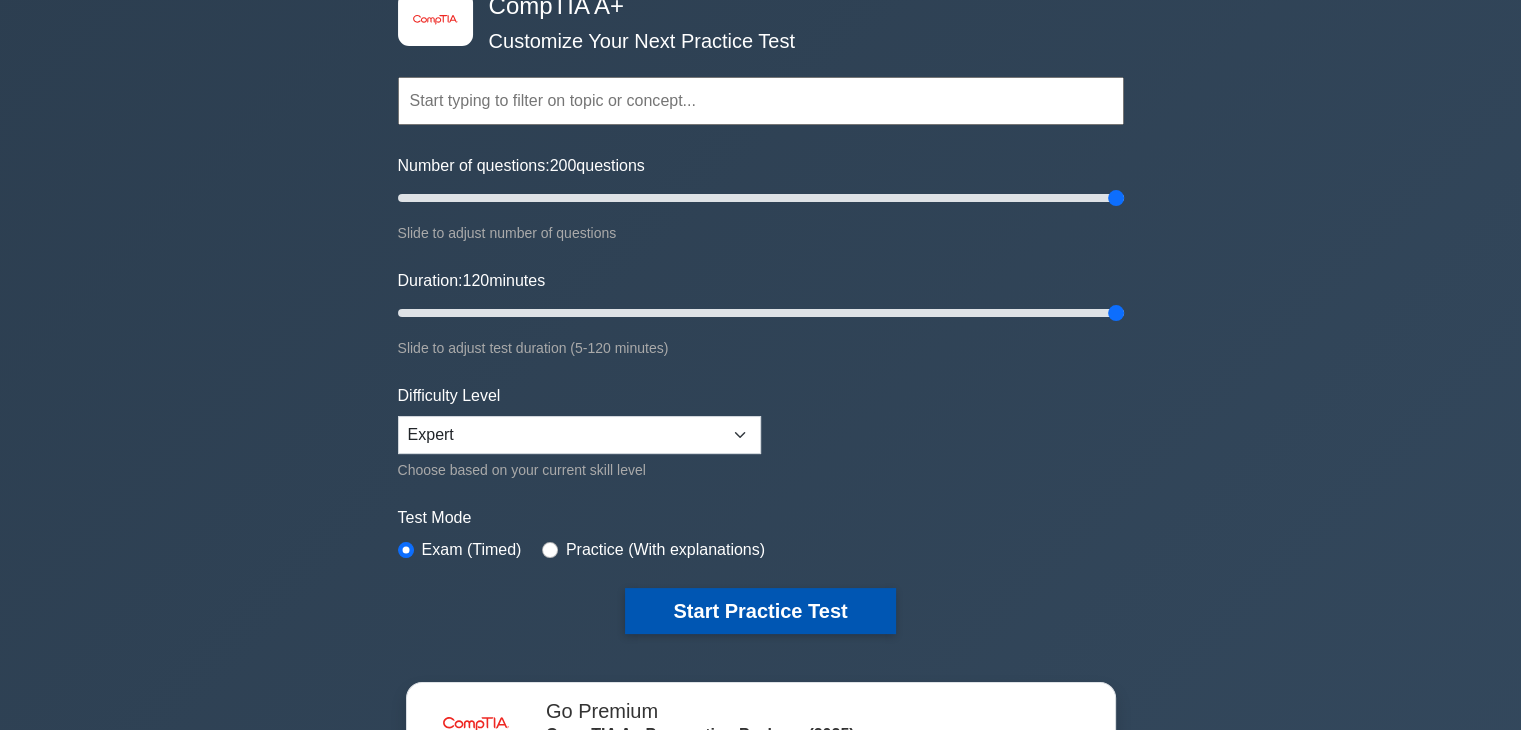 click on "Start Practice Test" at bounding box center (760, 611) 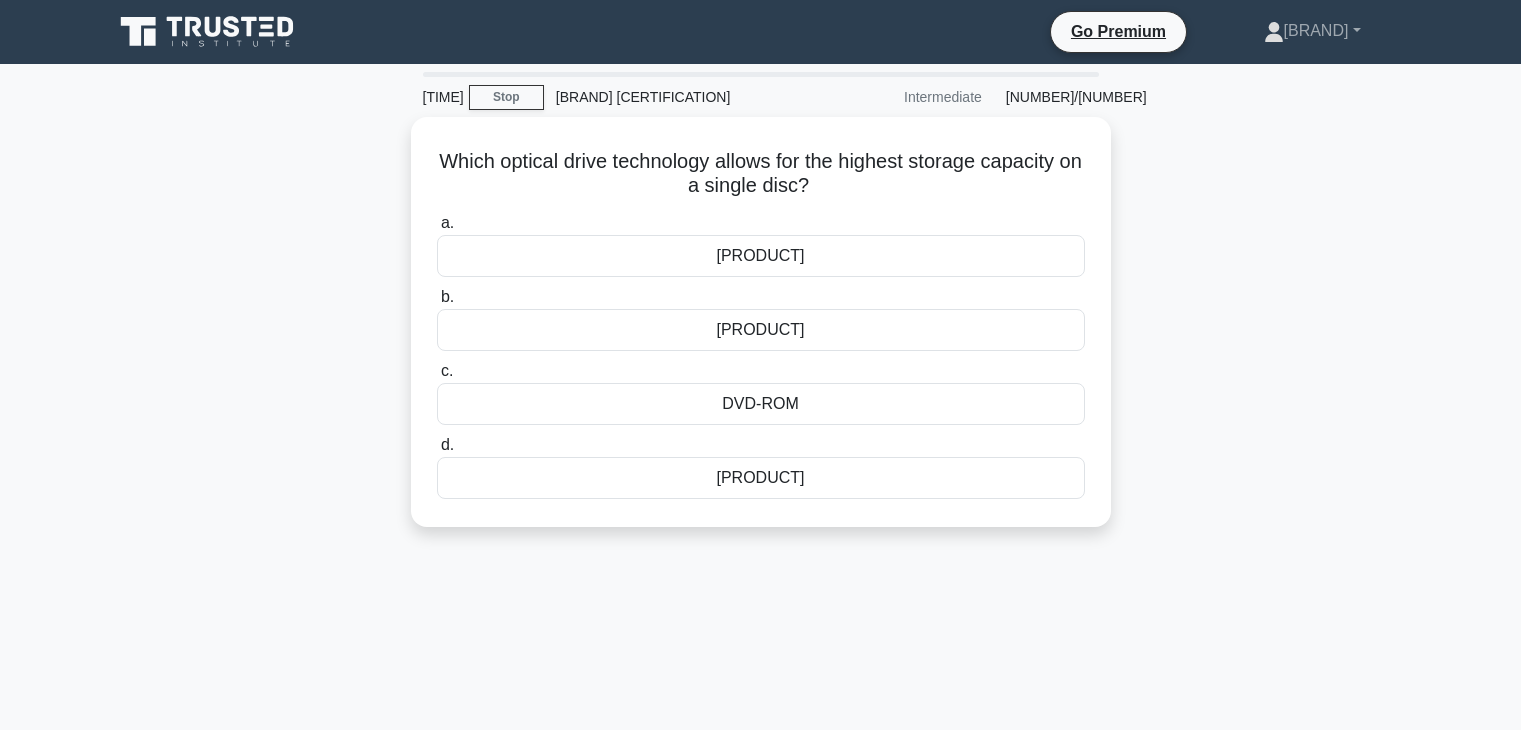 scroll, scrollTop: 0, scrollLeft: 0, axis: both 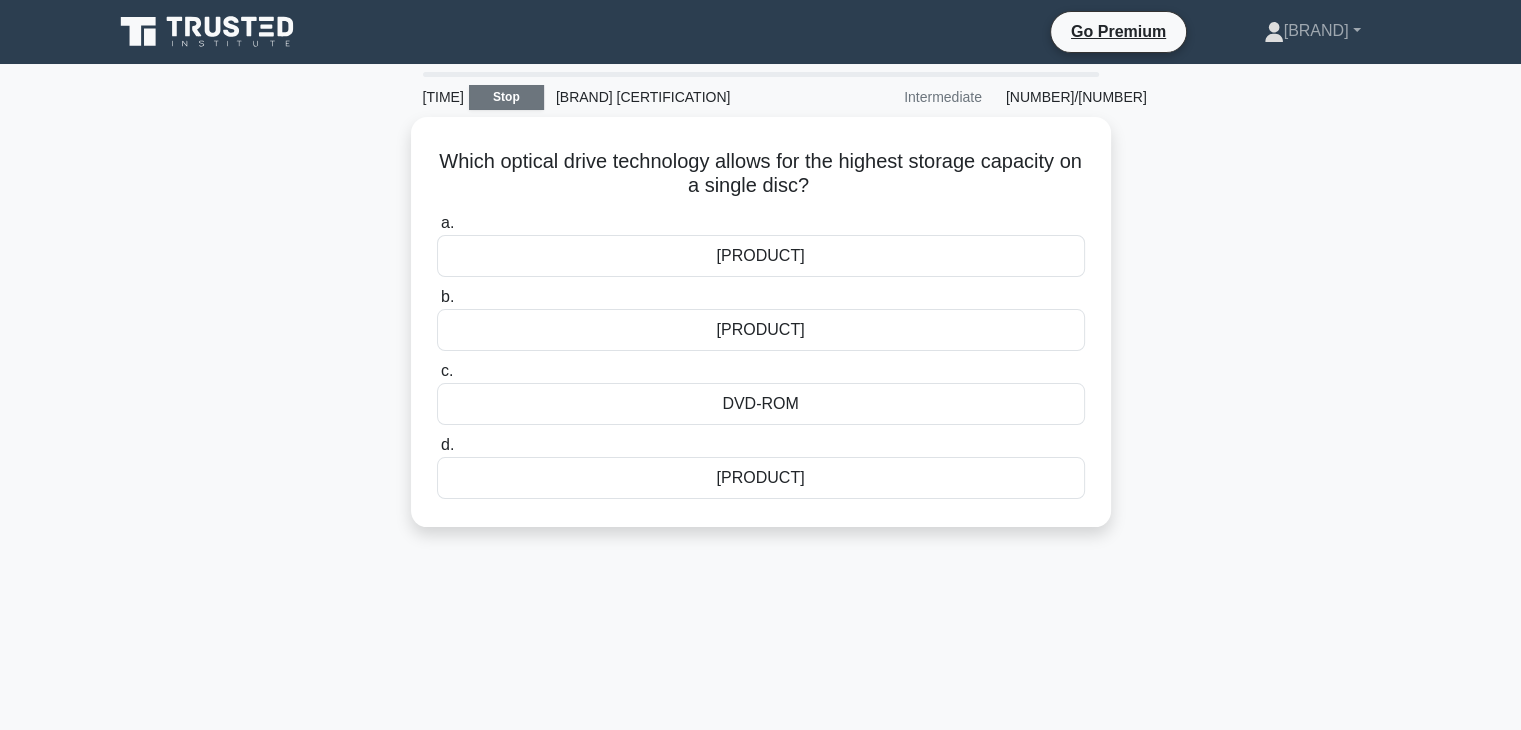 click on "Stop" at bounding box center [506, 97] 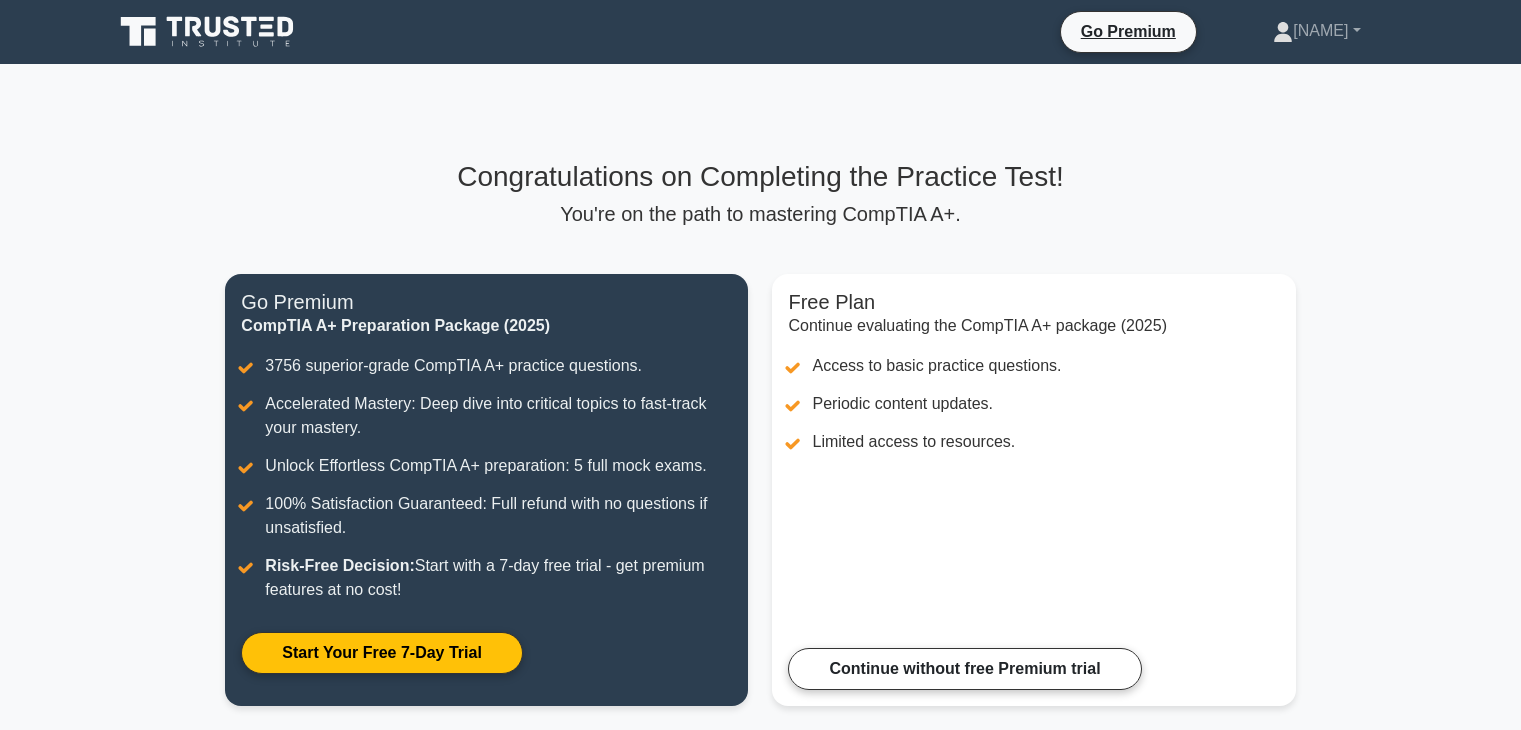 scroll, scrollTop: 0, scrollLeft: 0, axis: both 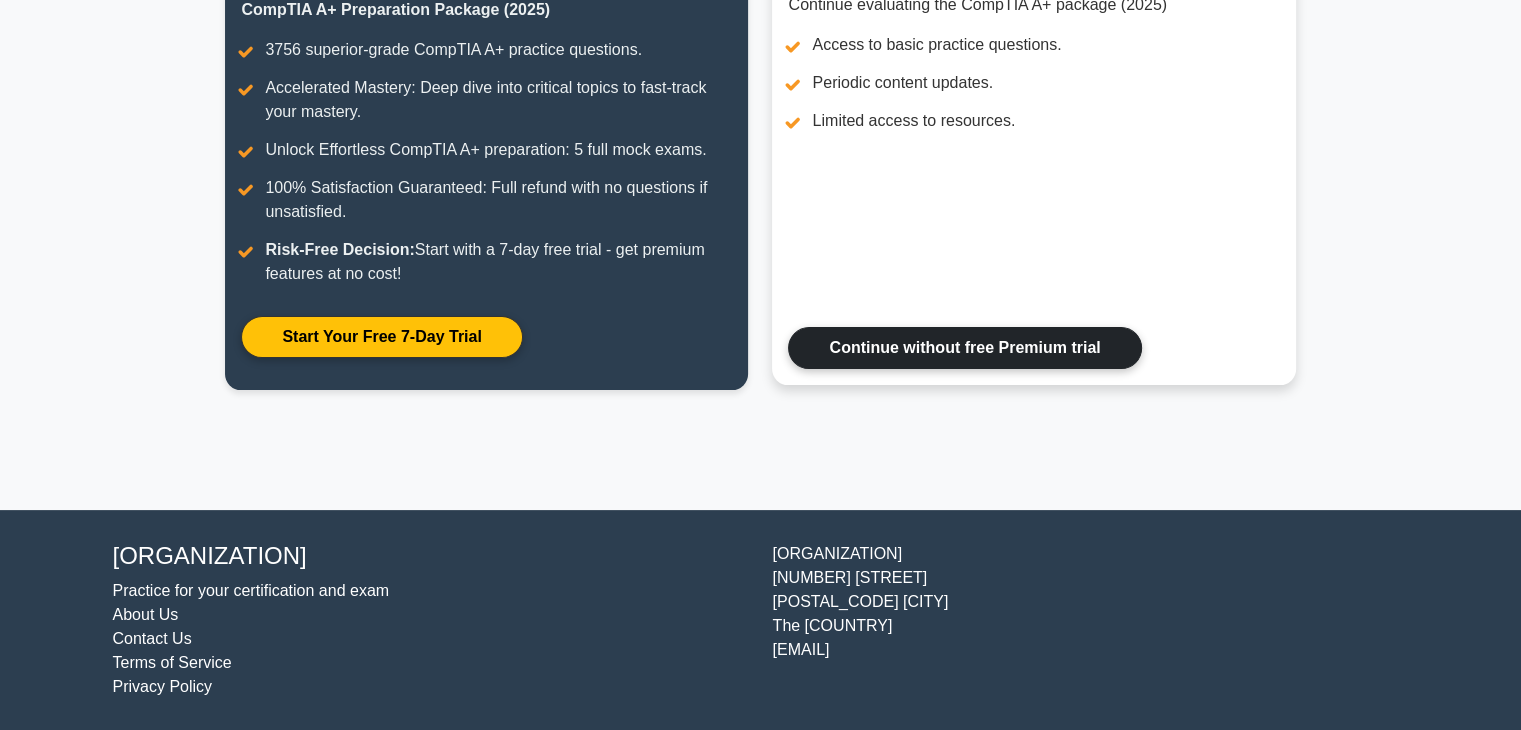 click on "Continue without free Premium trial" at bounding box center [964, 348] 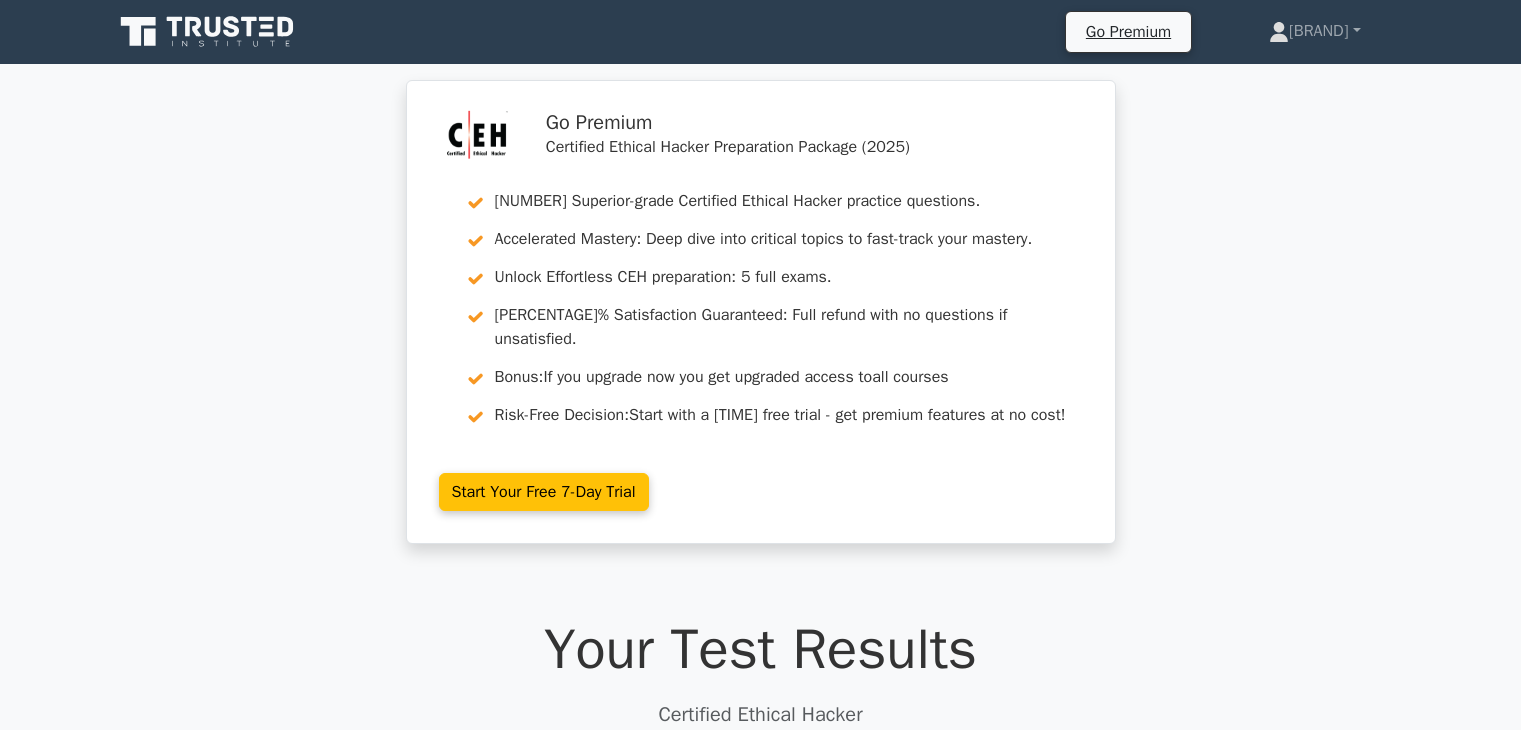 scroll, scrollTop: 0, scrollLeft: 0, axis: both 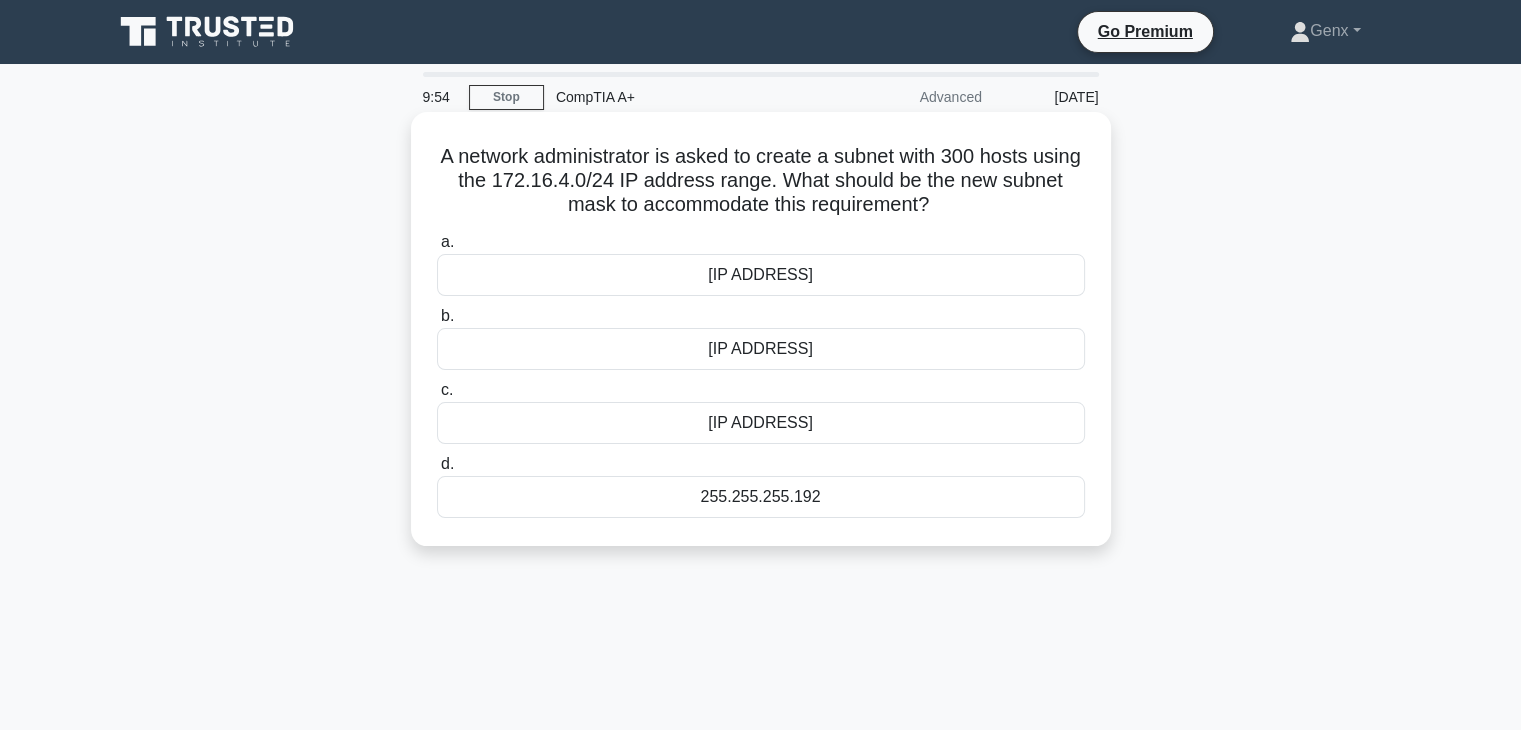 click on "[IP ADDRESS]" at bounding box center (761, 275) 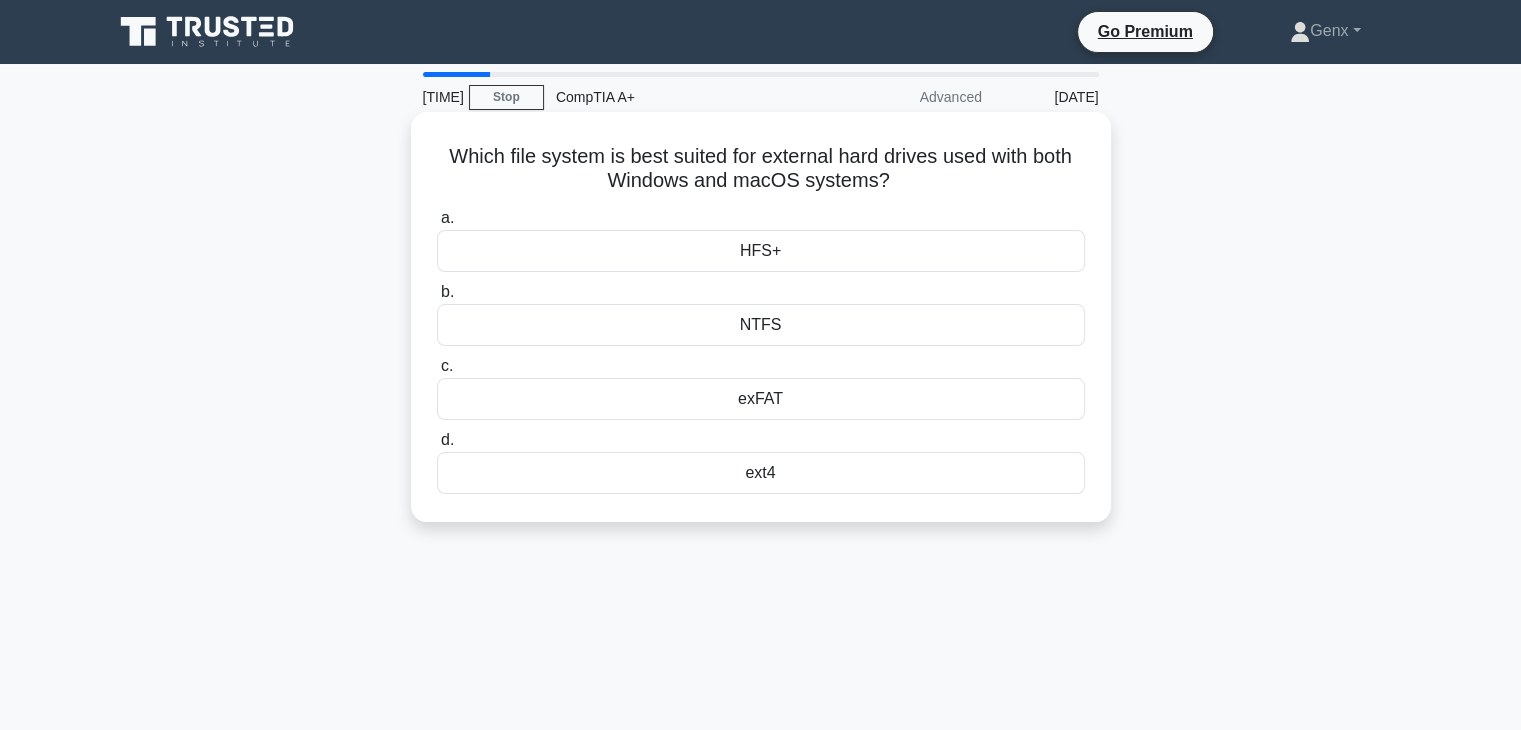 click on "HFS+" at bounding box center [761, 251] 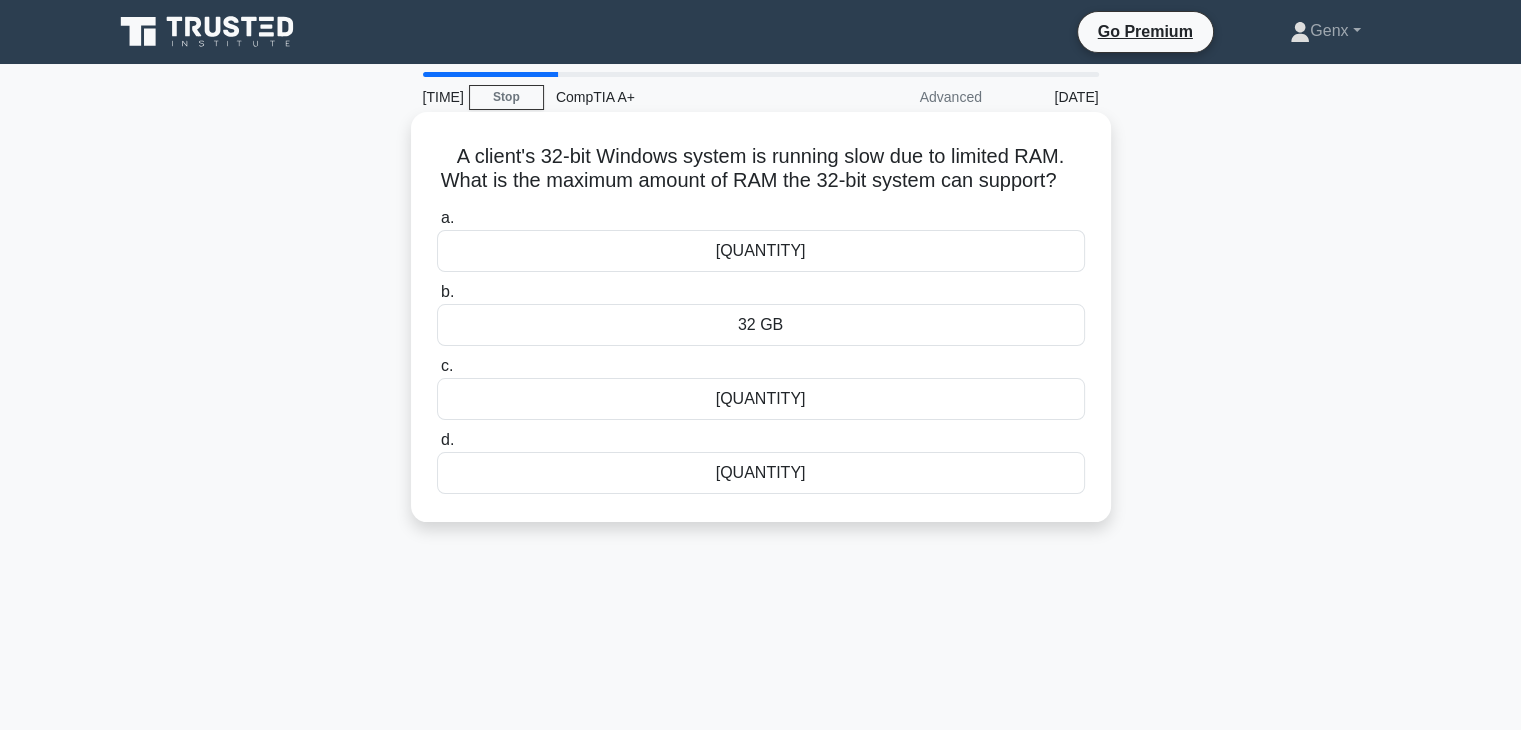 click on "32 GB" at bounding box center [761, 325] 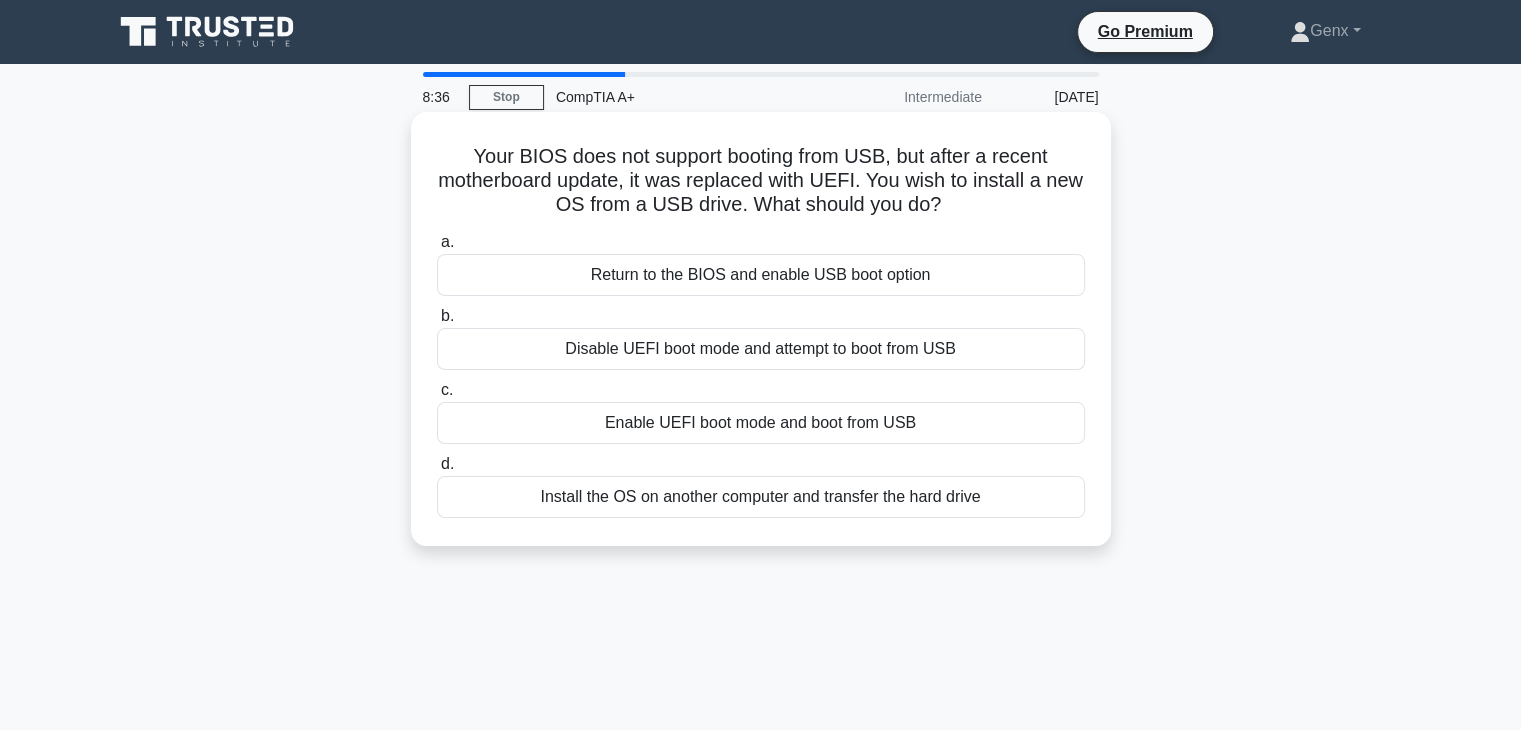 click on "Disable UEFI boot mode and attempt to boot from USB" at bounding box center [761, 349] 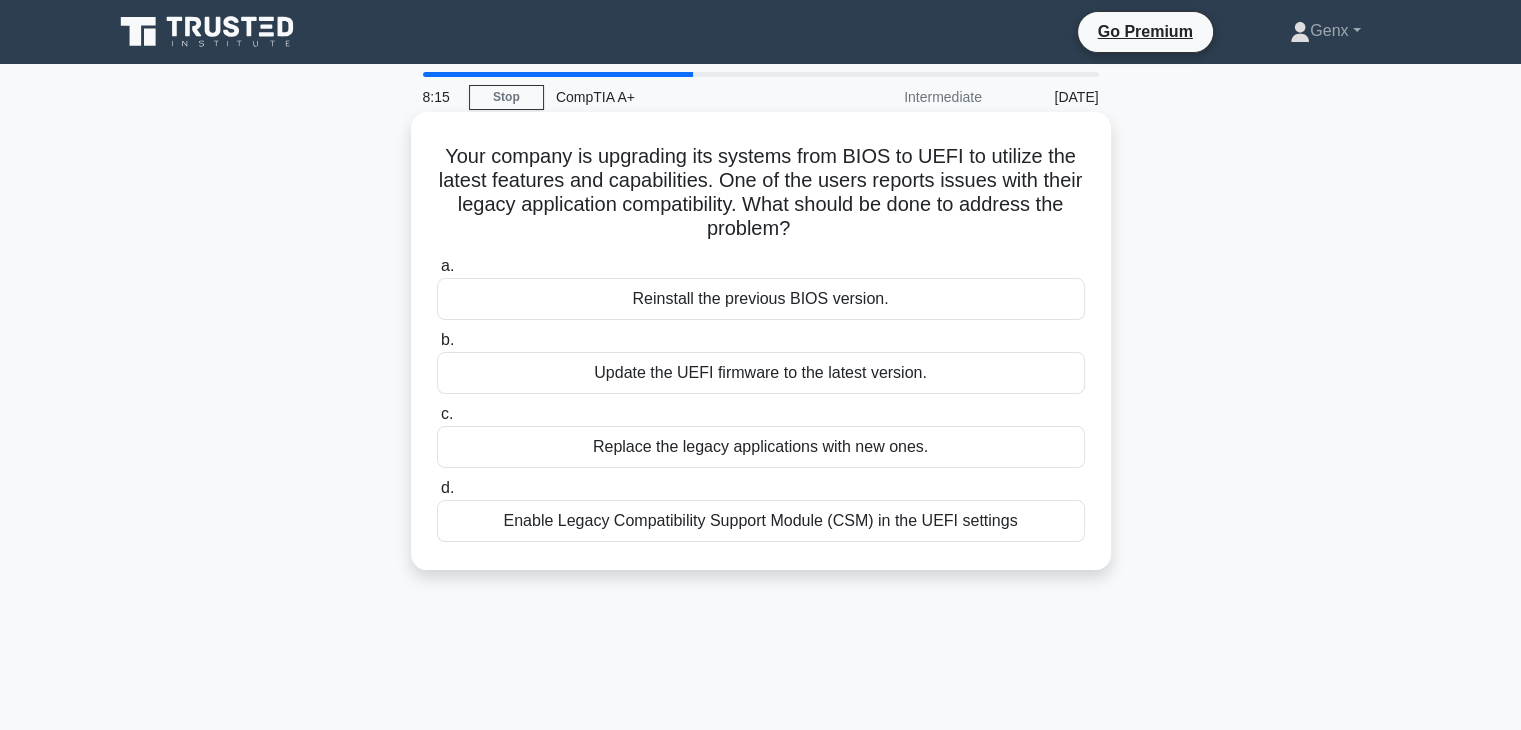 click on "Enable Legacy Compatibility Support Module (CSM) in the UEFI settings" at bounding box center (761, 521) 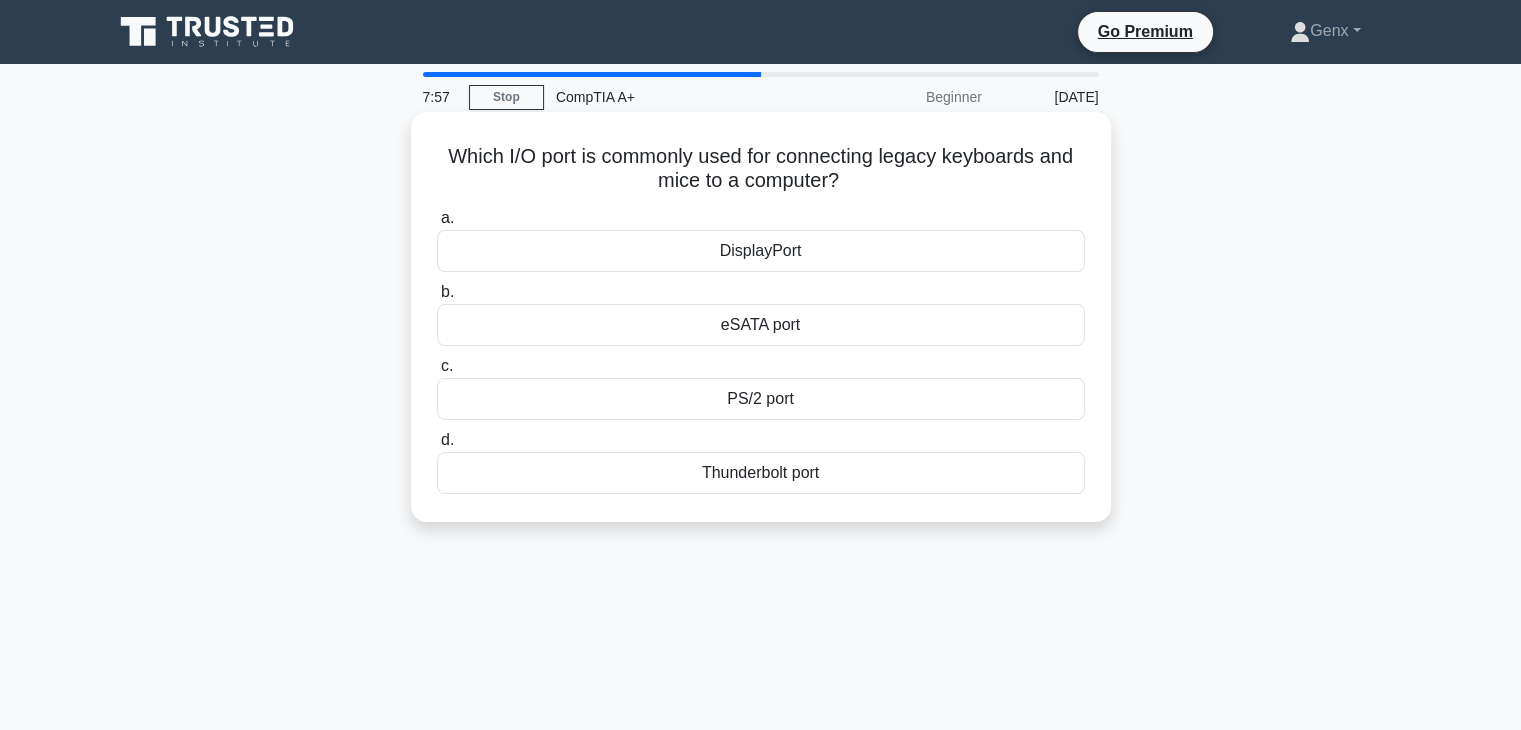 click on "PS/2 port" at bounding box center [761, 399] 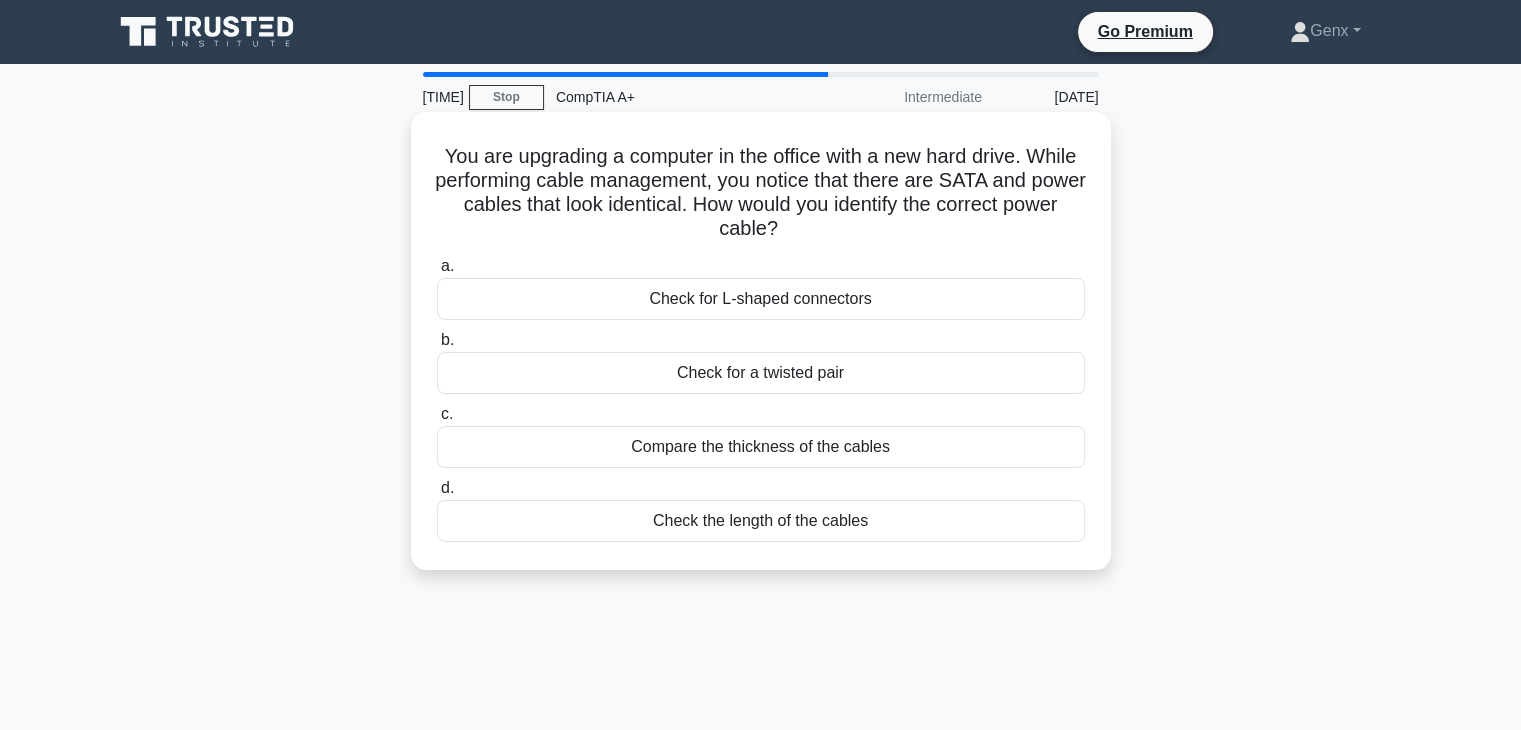 click on "Check for L-shaped connectors" at bounding box center (761, 299) 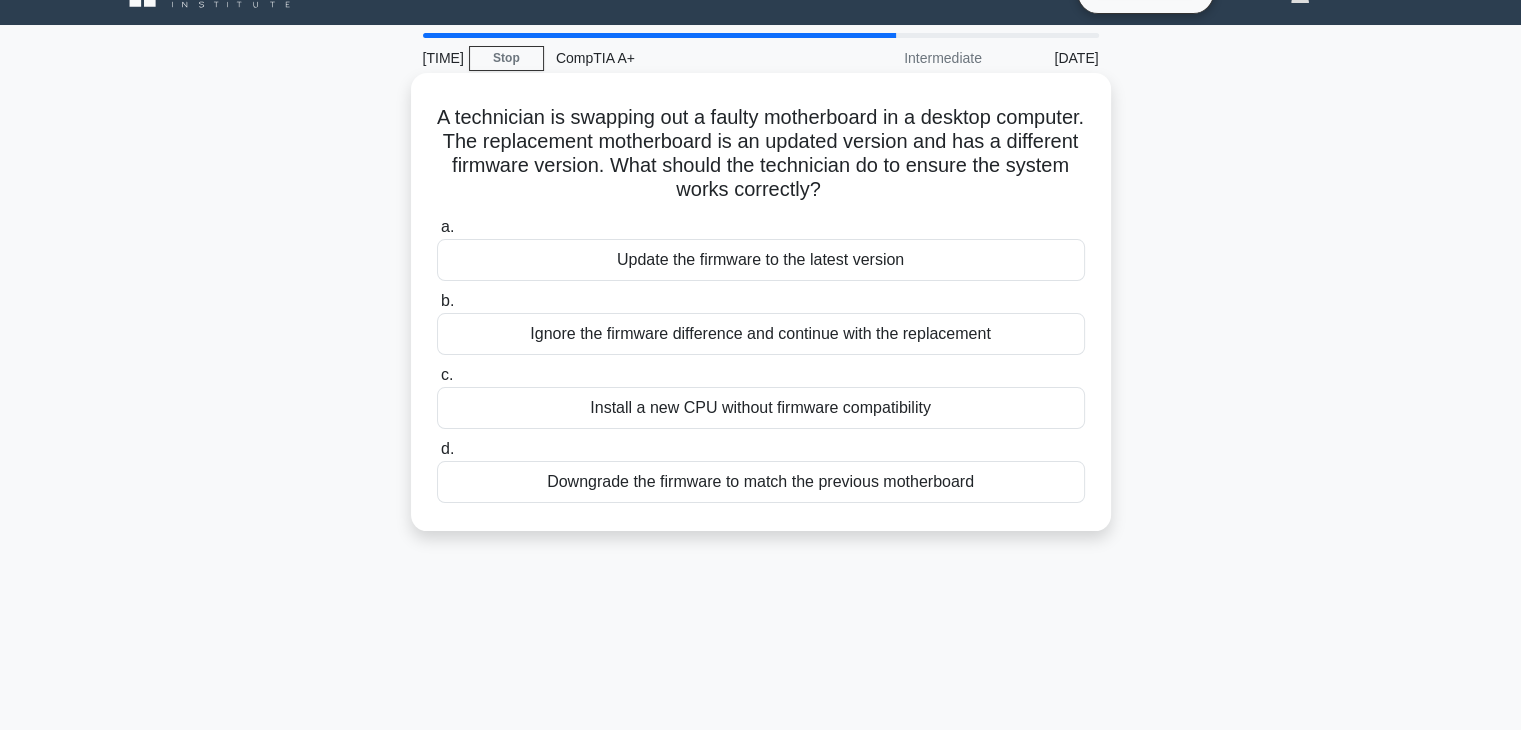 scroll, scrollTop: 40, scrollLeft: 0, axis: vertical 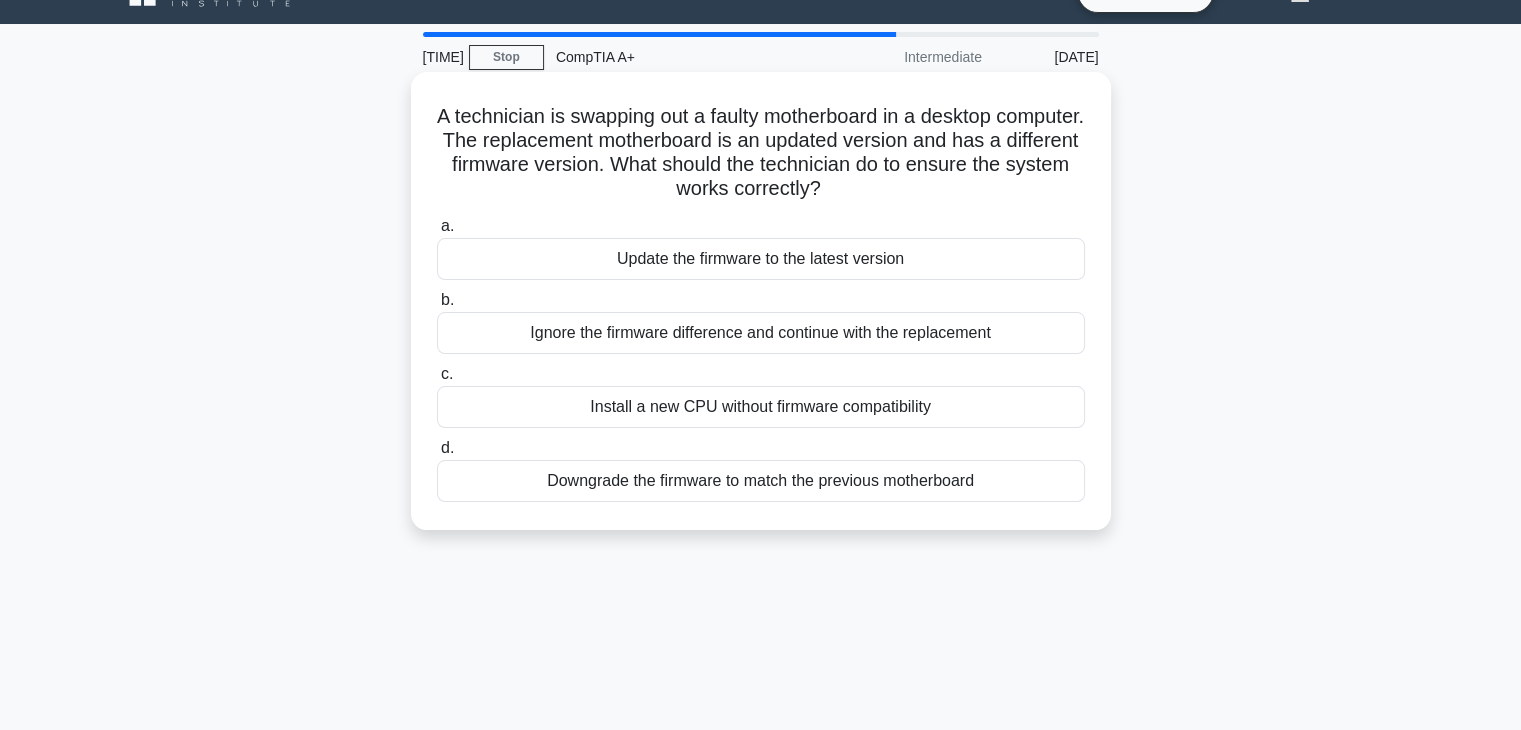 click on "Downgrade the firmware to match the previous motherboard" at bounding box center [761, 481] 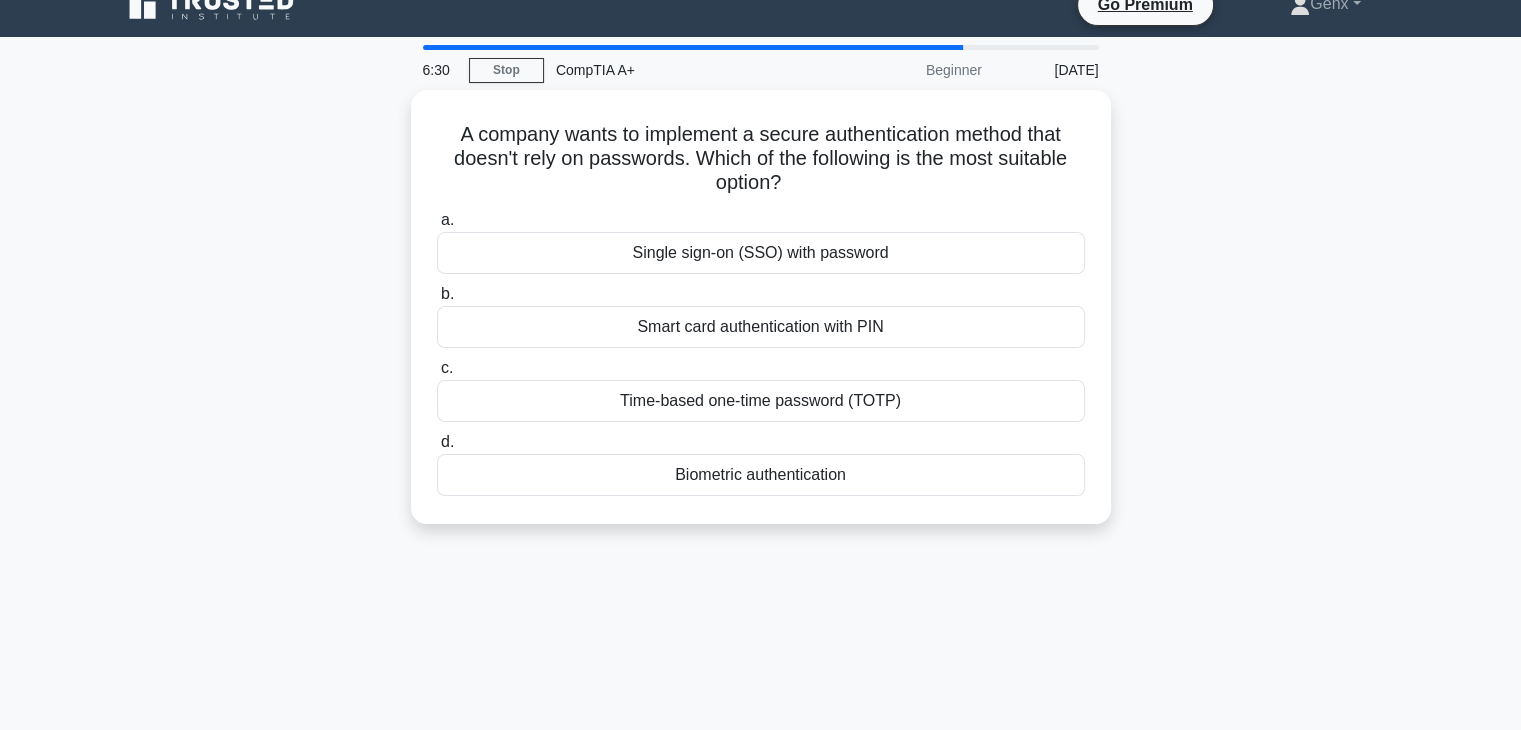 scroll, scrollTop: 28, scrollLeft: 0, axis: vertical 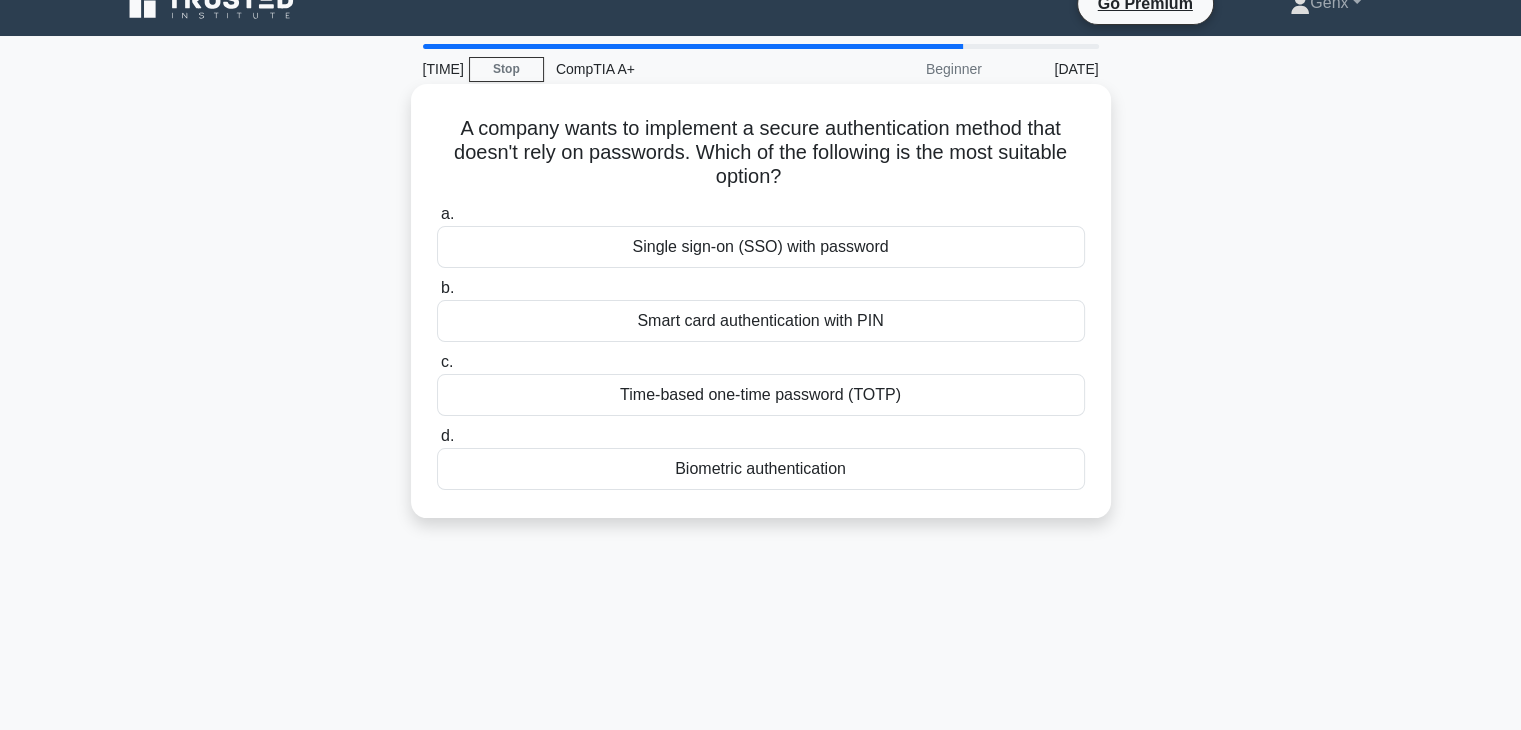click on "Biometric authentication" at bounding box center (761, 469) 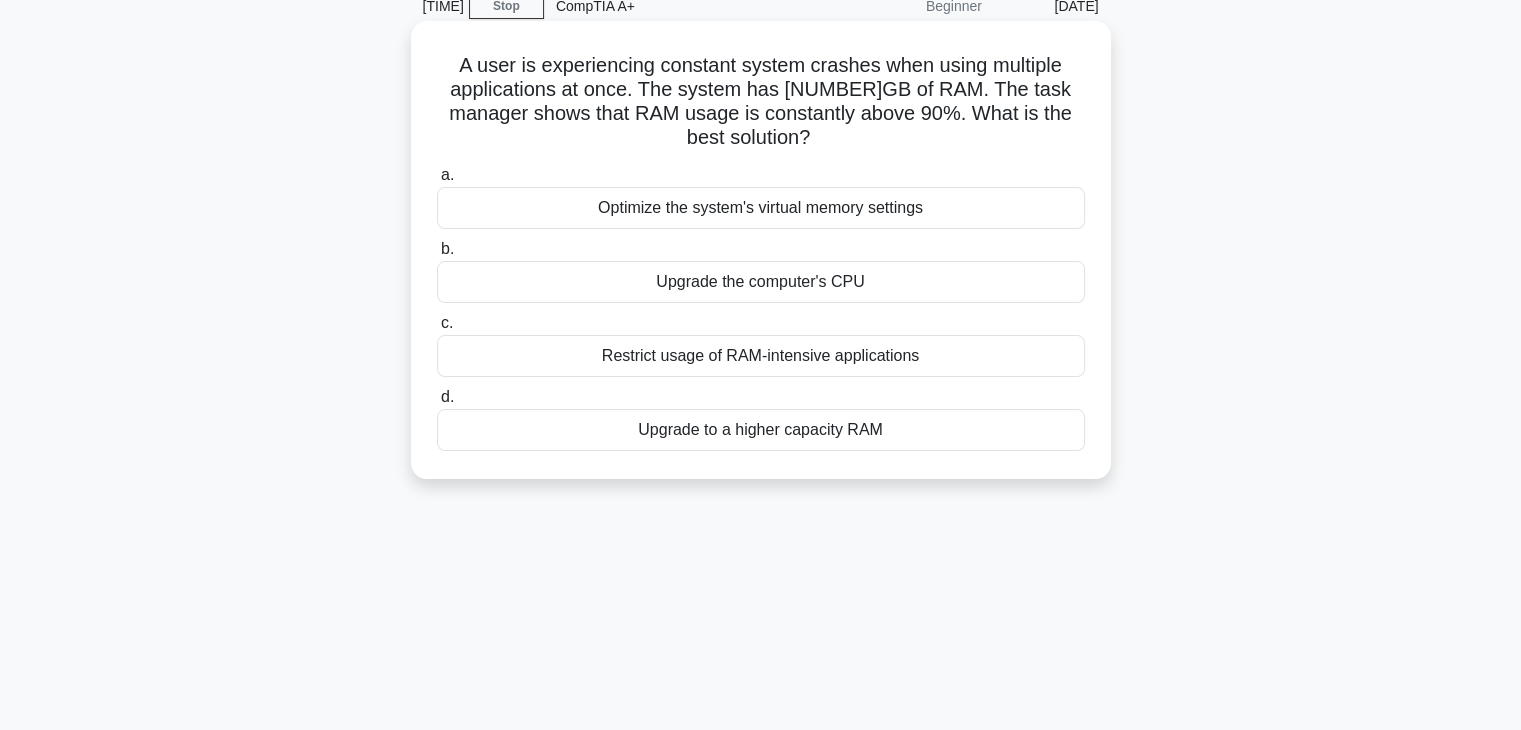 scroll, scrollTop: 92, scrollLeft: 0, axis: vertical 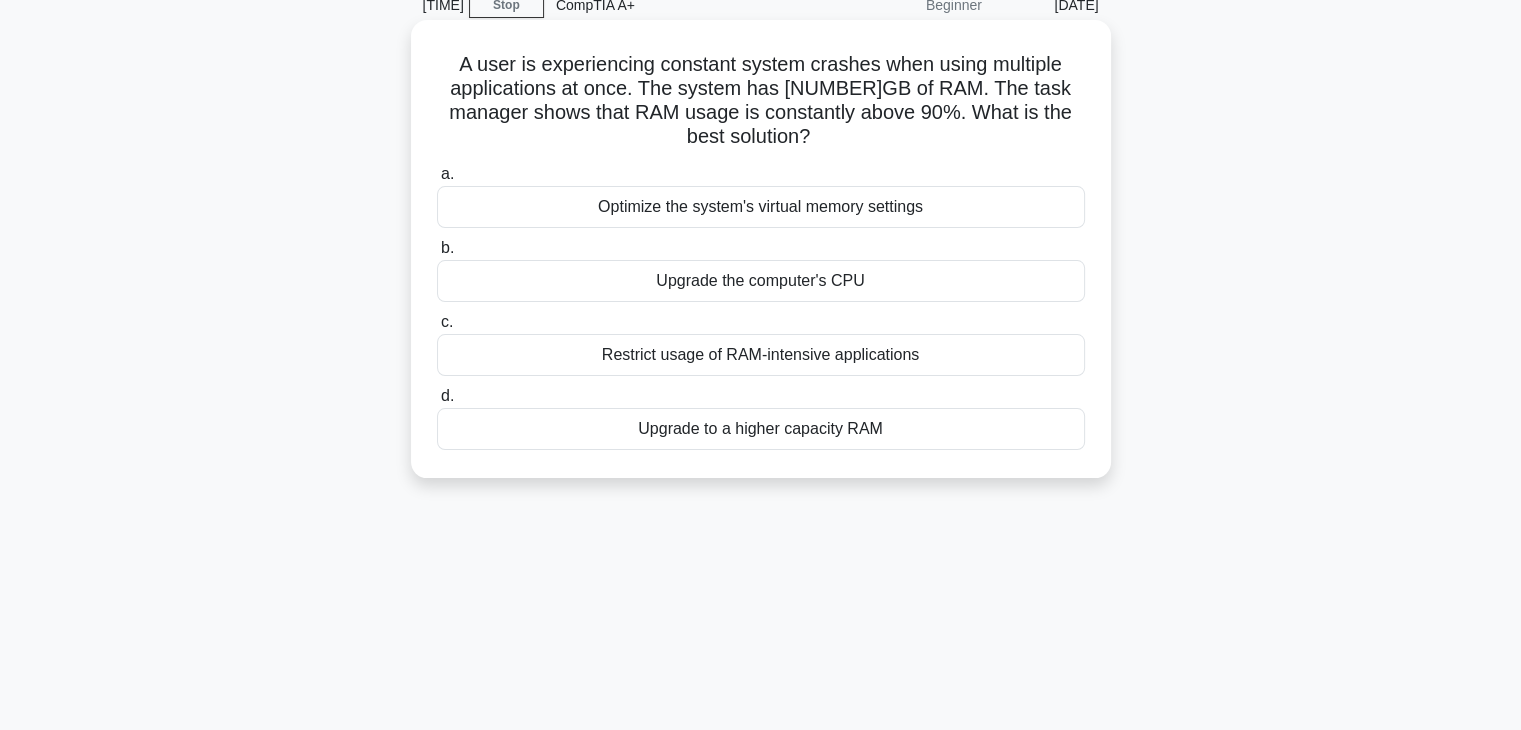 click on "Upgrade to a higher capacity RAM" at bounding box center [761, 429] 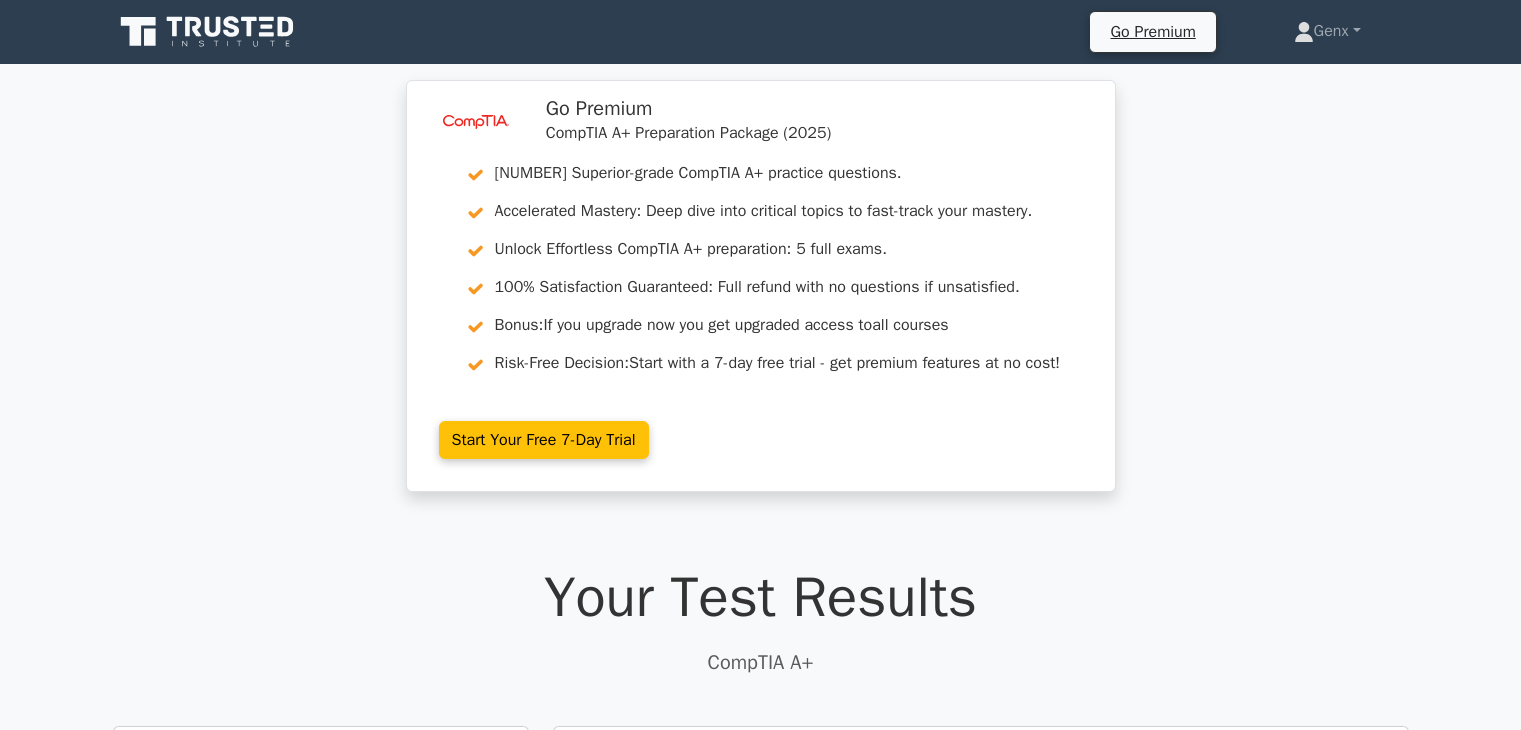scroll, scrollTop: 0, scrollLeft: 0, axis: both 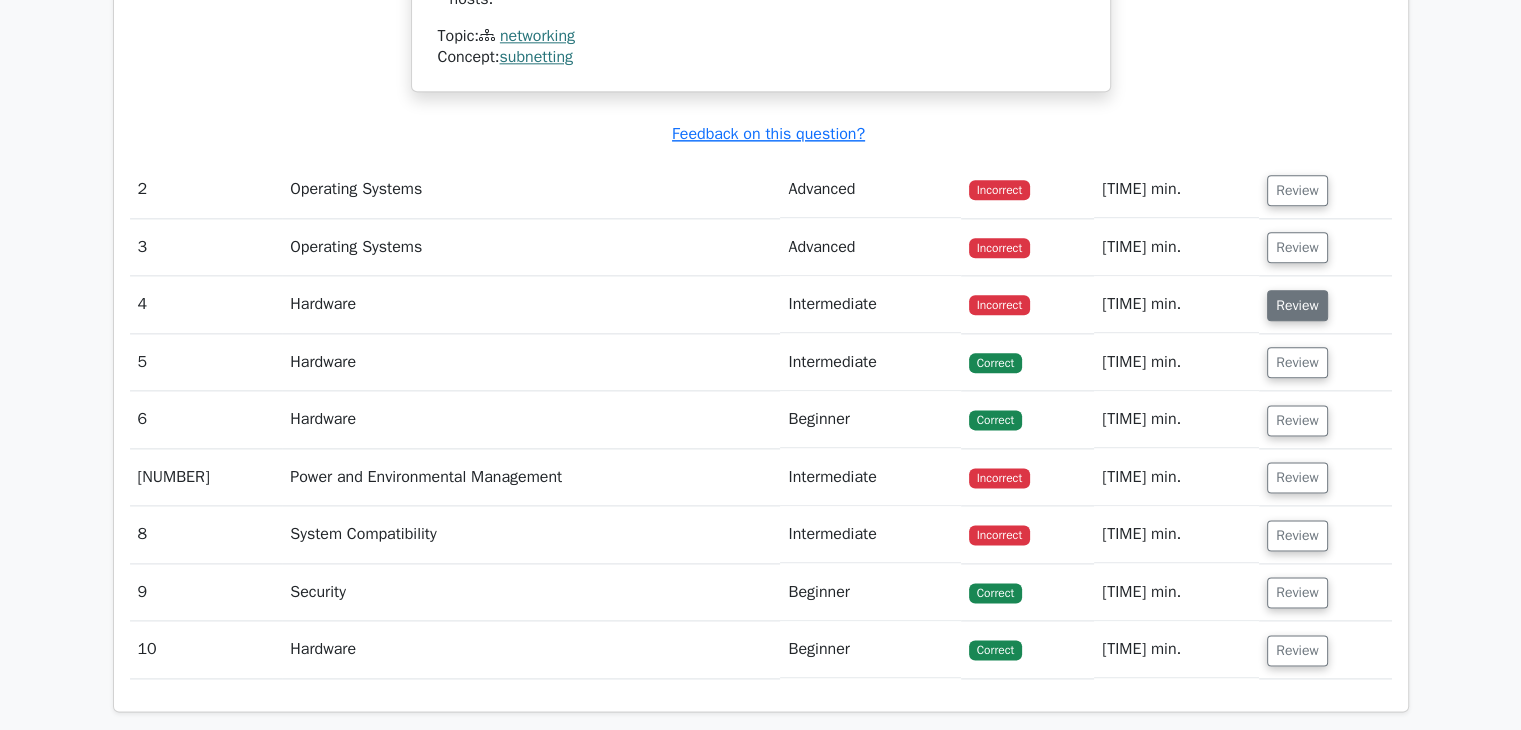 click on "Review" at bounding box center [1297, 305] 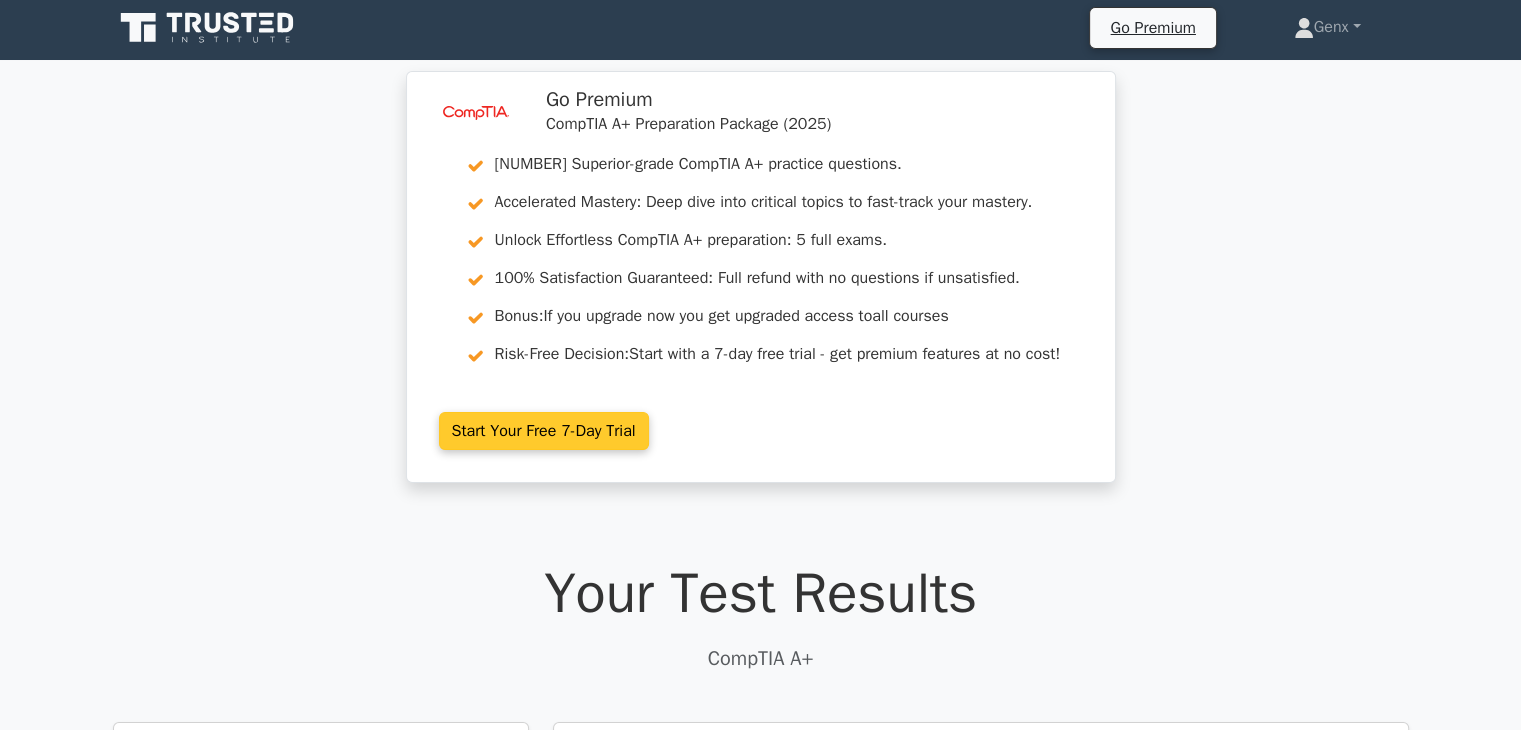 scroll, scrollTop: 0, scrollLeft: 0, axis: both 